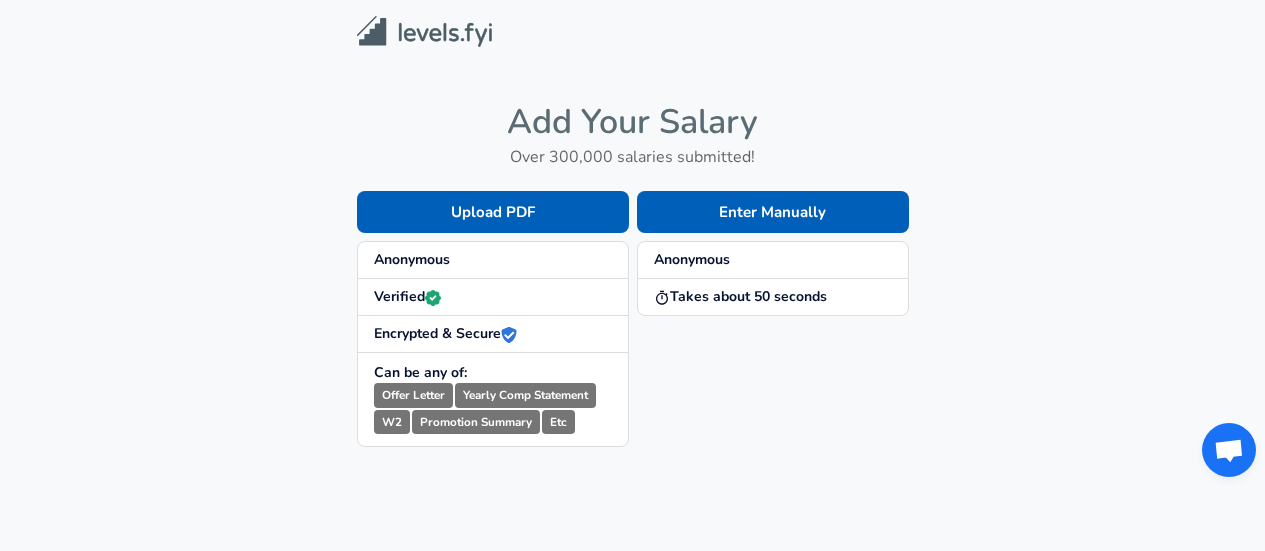 scroll, scrollTop: 0, scrollLeft: 0, axis: both 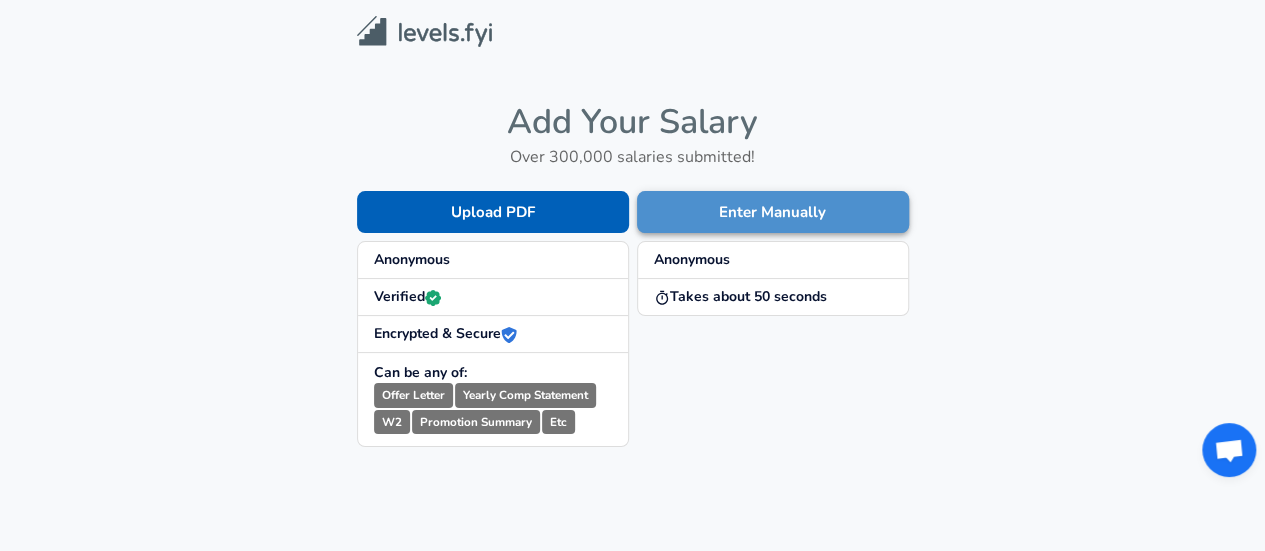 click on "Enter Manually" at bounding box center [773, 212] 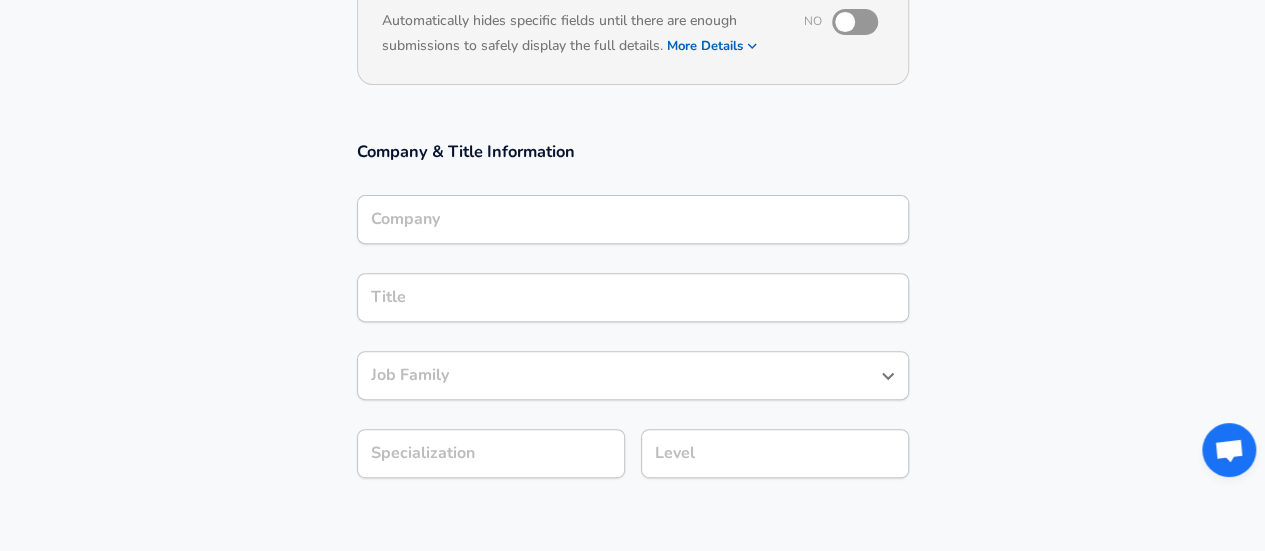 click on "Company" at bounding box center [633, 219] 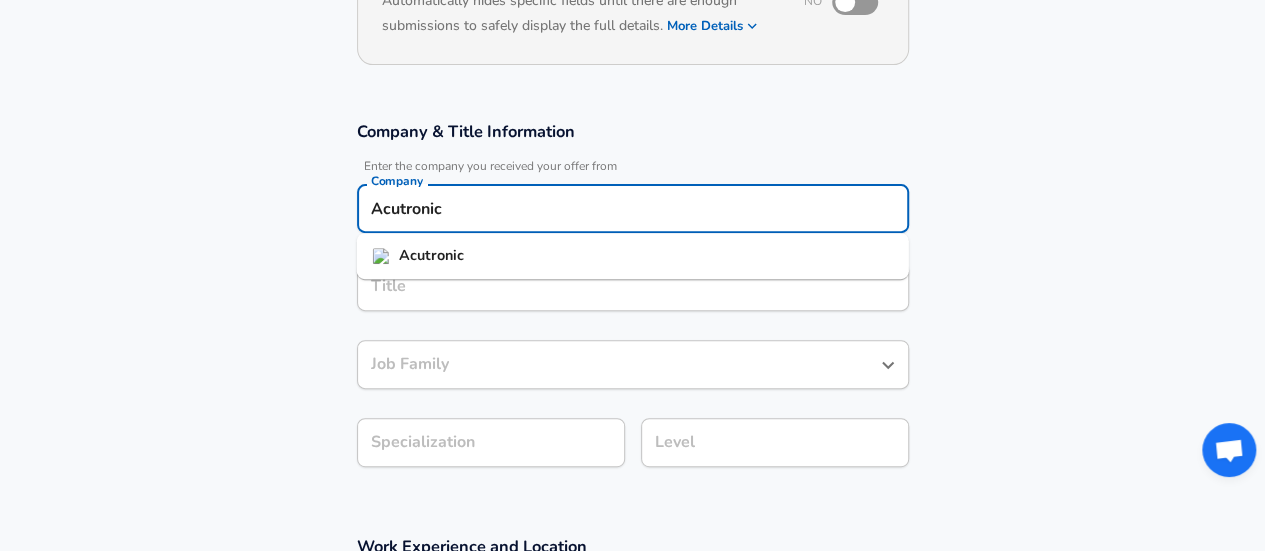 click on "Acutronic" at bounding box center (633, 256) 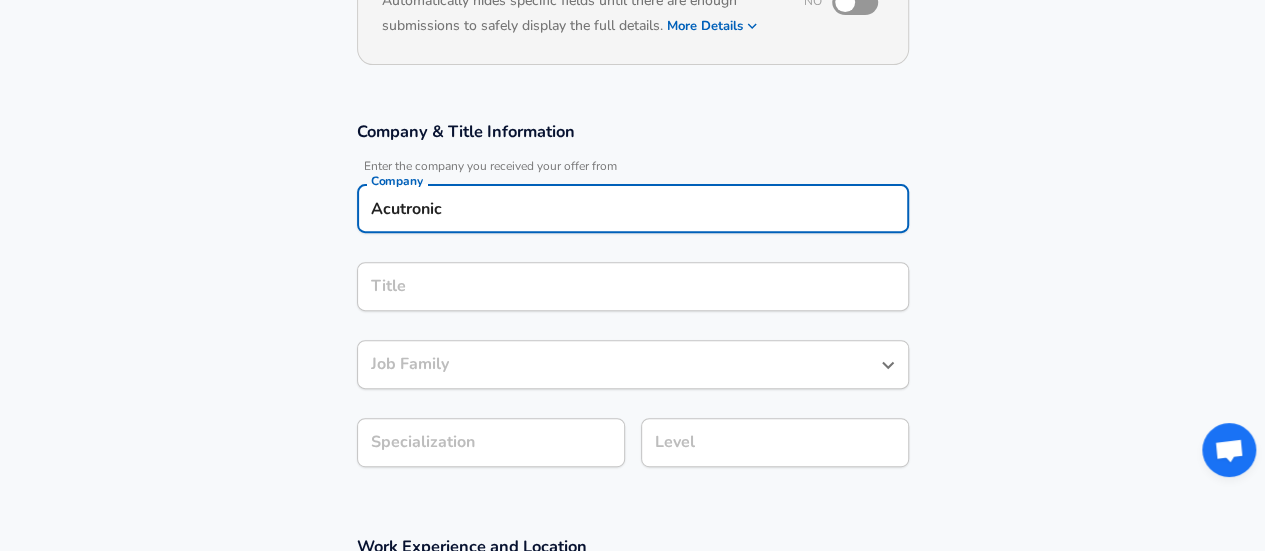 type on "Acutronic" 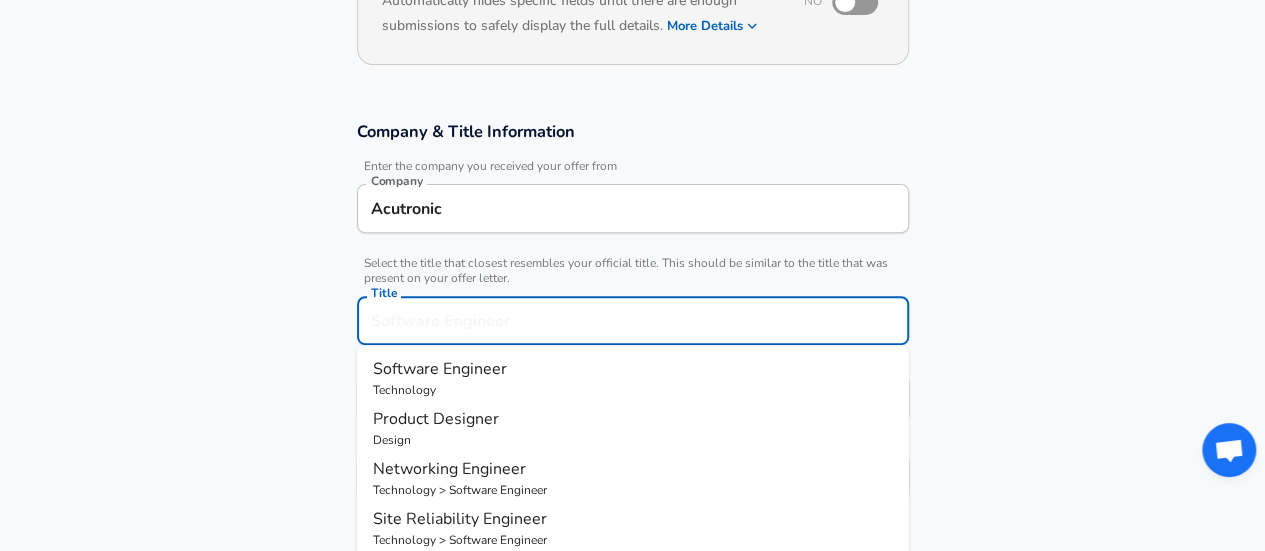 scroll, scrollTop: 299, scrollLeft: 0, axis: vertical 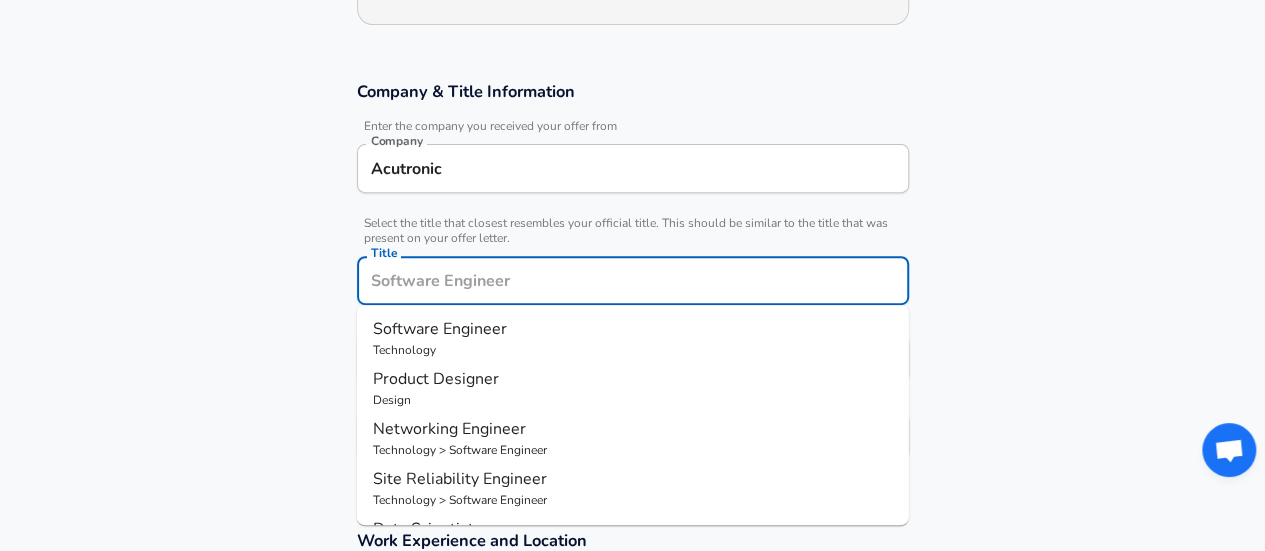 click on "Title" at bounding box center [633, 280] 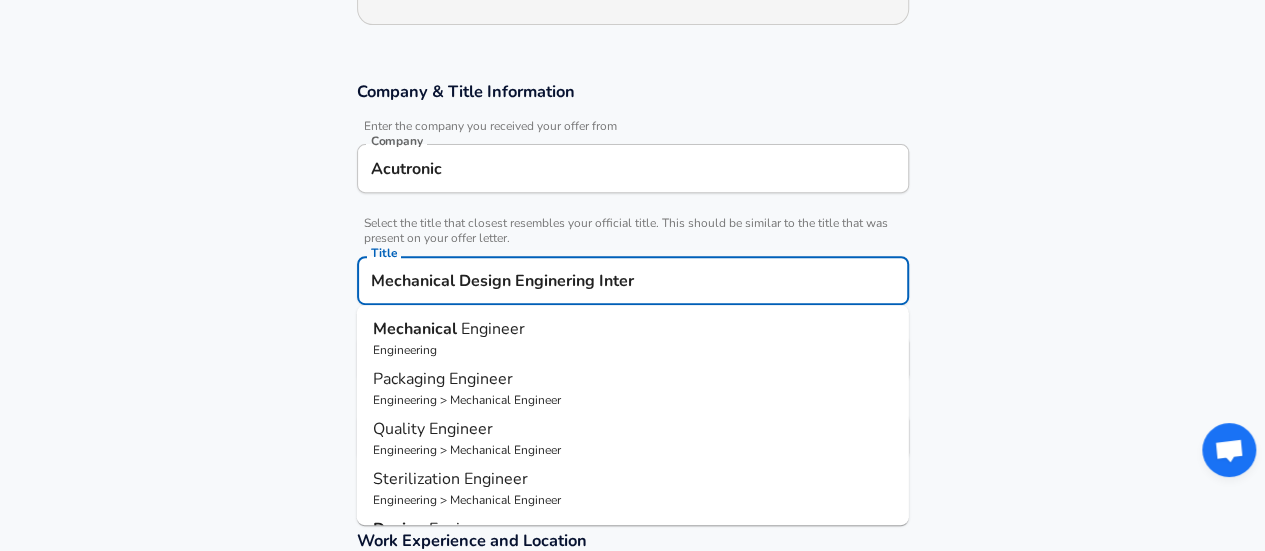 type on "Mechanical Design Enginering Intern" 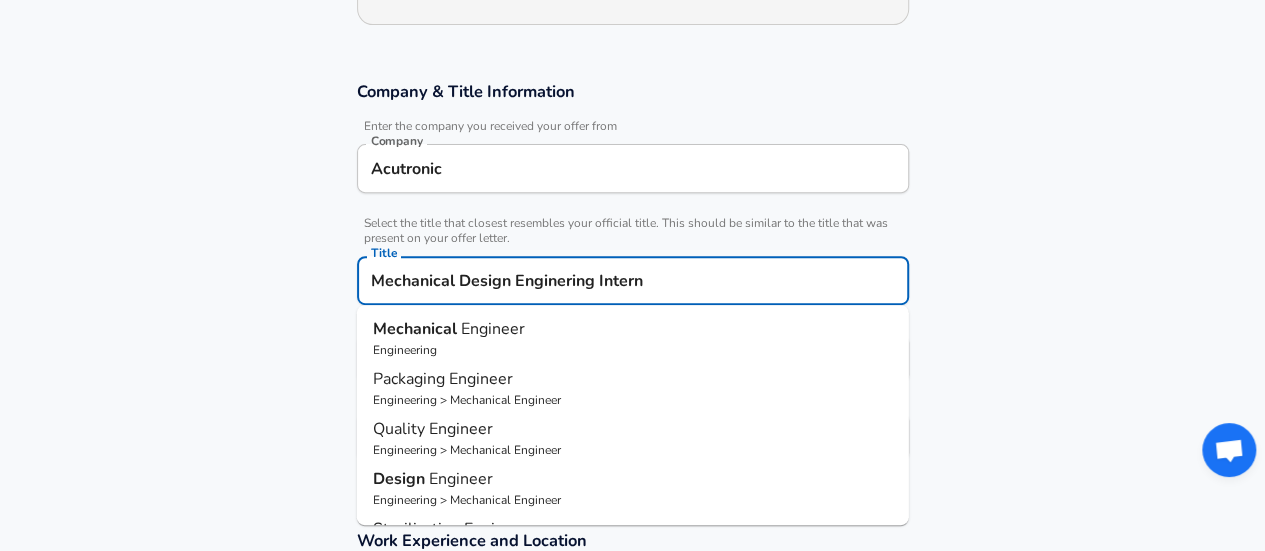 click on "Submit Salary" at bounding box center [637, 804] 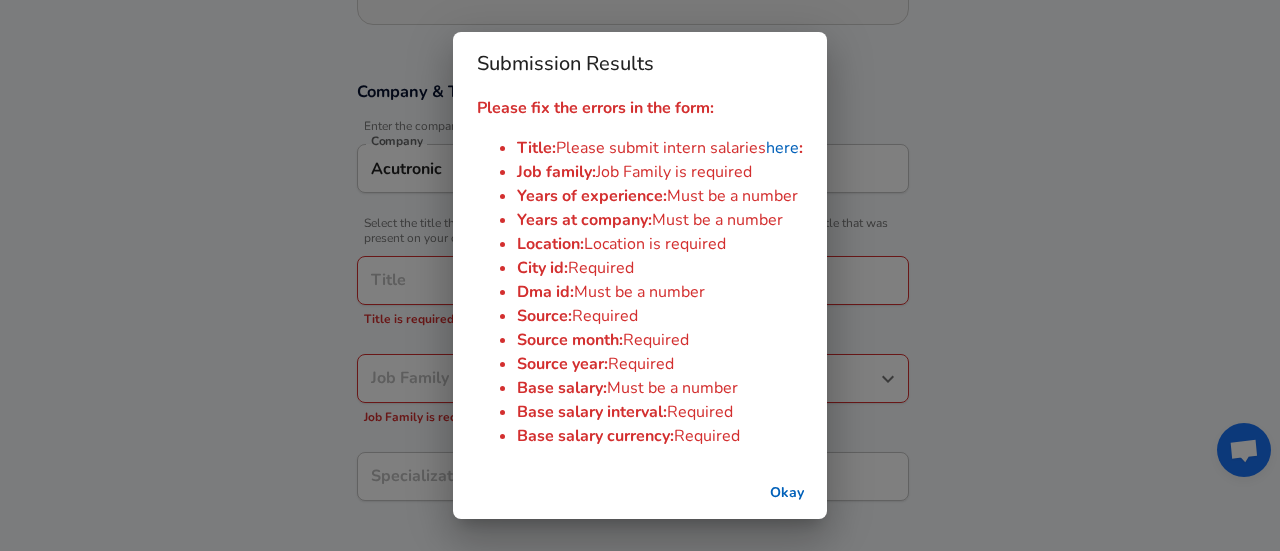 click on "Okay" at bounding box center (787, 493) 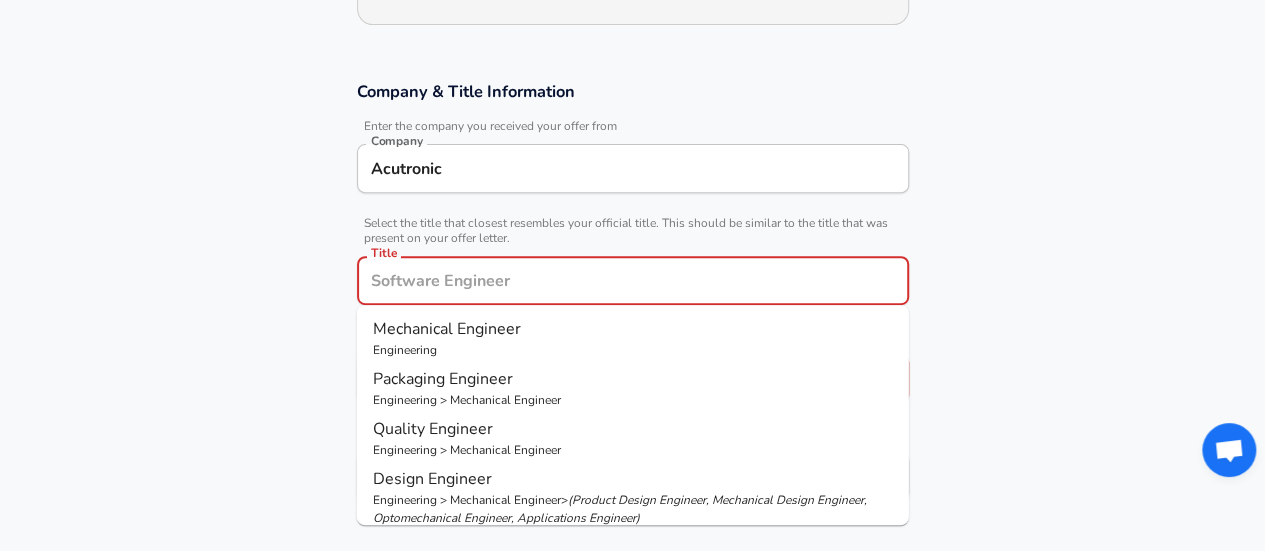 click on "Title" at bounding box center [633, 280] 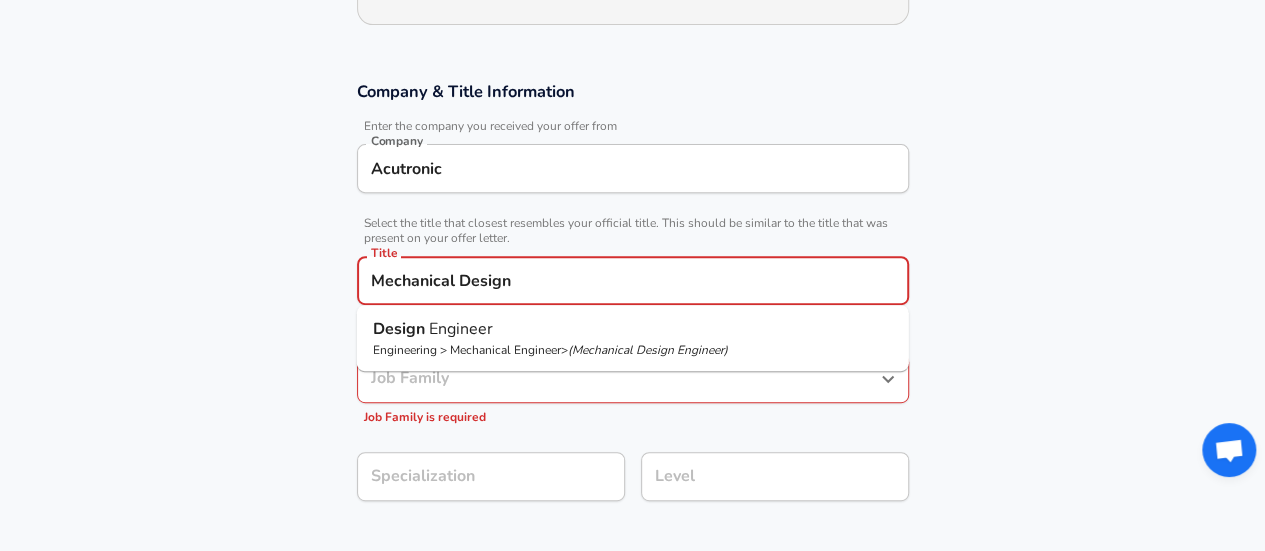 click on "Design    Engineer" at bounding box center [633, 329] 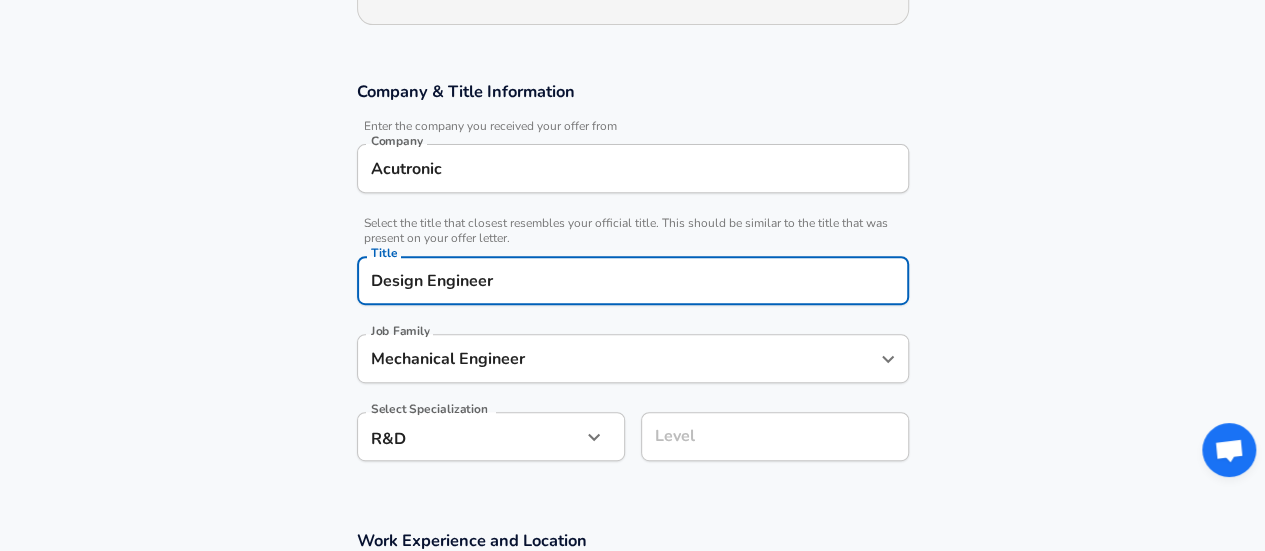 type on "Design Engineer" 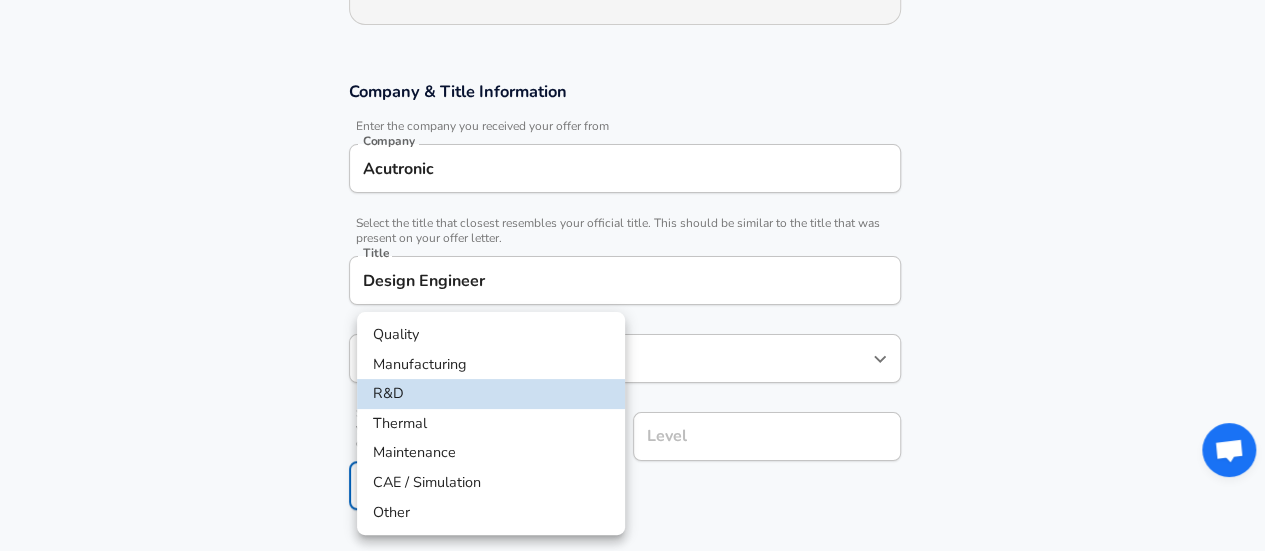 scroll, scrollTop: 359, scrollLeft: 0, axis: vertical 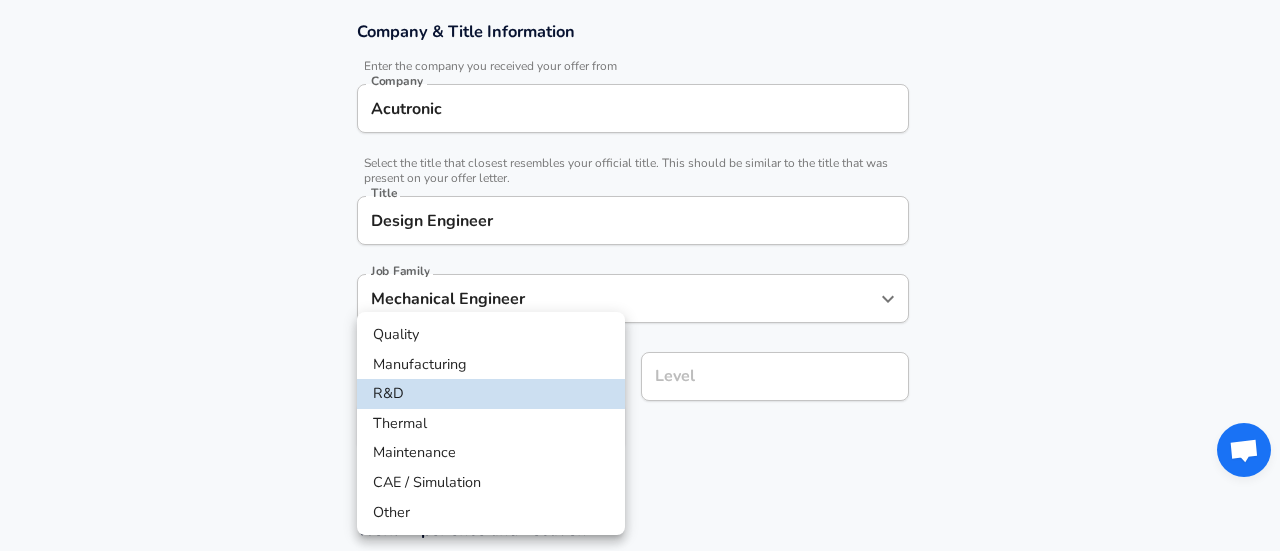 click on "Restart Add Your Salary Upload your offer letter   to verify your submission Enhance Privacy and Anonymity No Automatically hides specific fields until there are enough submissions to safely display the full details.   More Details Based on your submission and the data points that we have already collected, we will automatically hide and anonymize specific fields if there aren't enough data points to remain sufficiently anonymous. Company & Title Information   Enter the company you received your offer from Company Acutronic Company   Select the title that closest resembles your official title. This should be similar to the title that was present on your offer letter. Title Design Engineer Title Job Family Mechanical Engineer Job Family   Select a Specialization that best fits your role. If you can't find one, select 'Other' to enter a custom specialization Select Specialization R&D R&D Select Specialization Level Level Work Experience and Location These compensation details are from the perspective of a:" at bounding box center [640, -84] 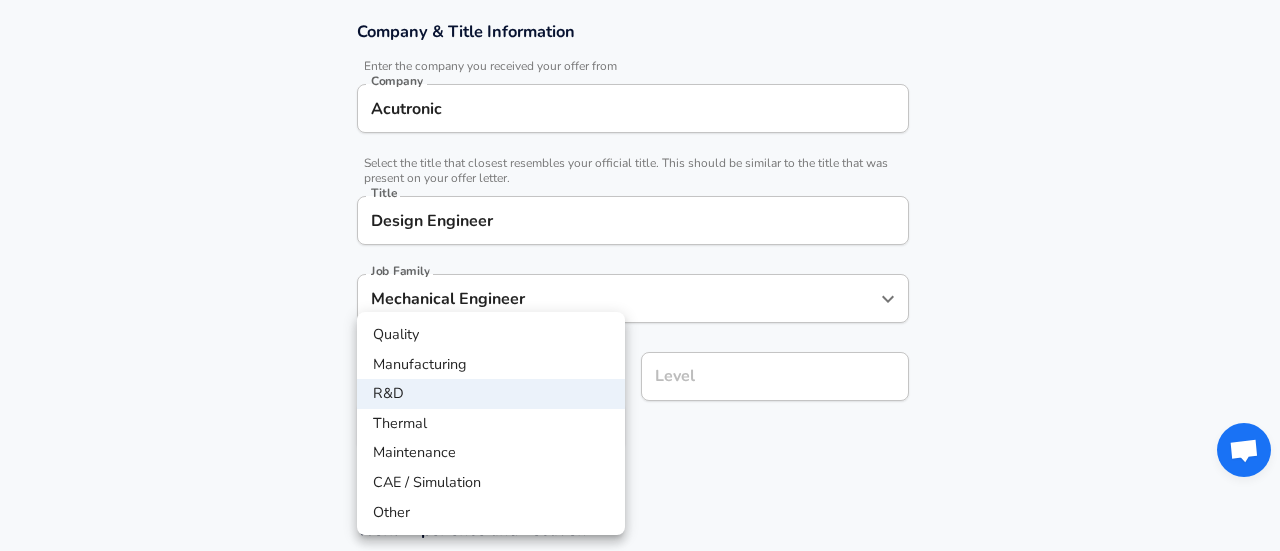click on "R&D" at bounding box center (491, 394) 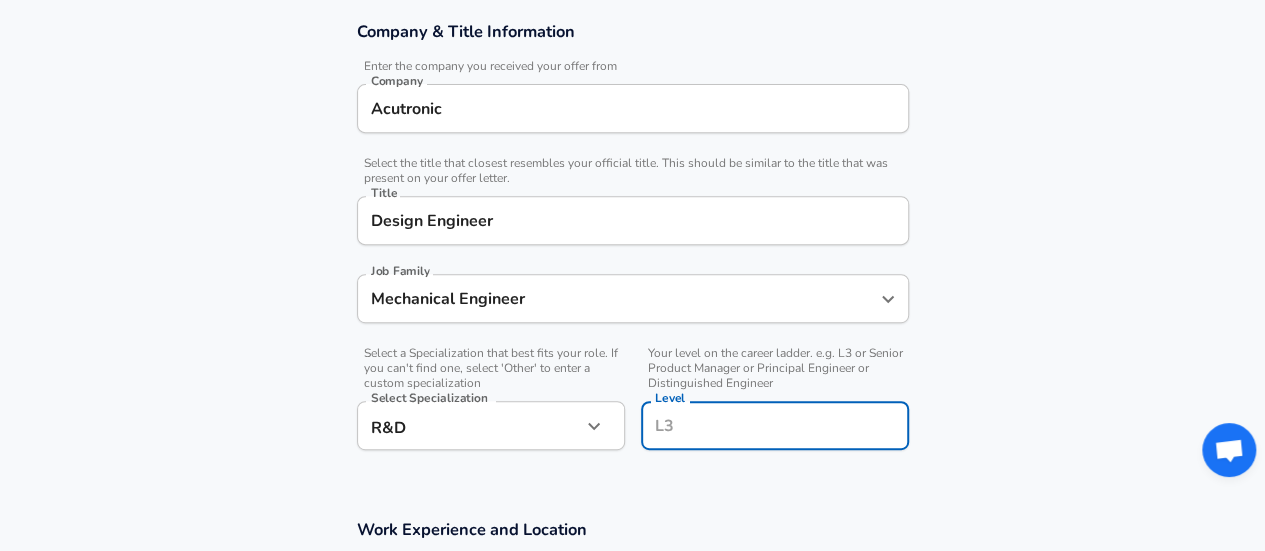 click on "Level" at bounding box center (775, 425) 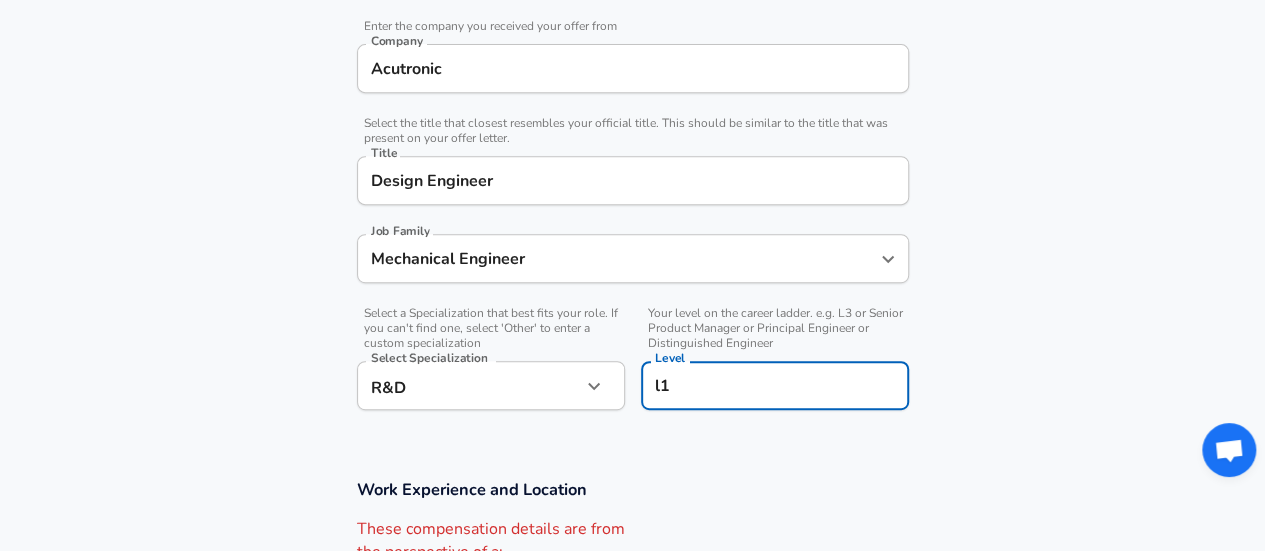 type on "l" 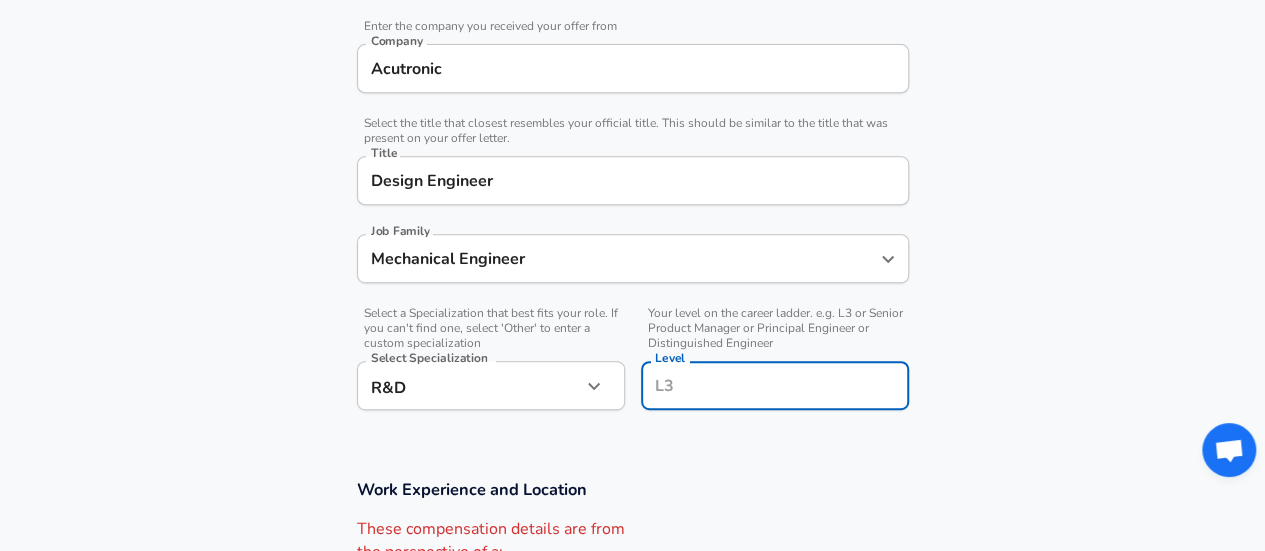 scroll, scrollTop: 0, scrollLeft: 0, axis: both 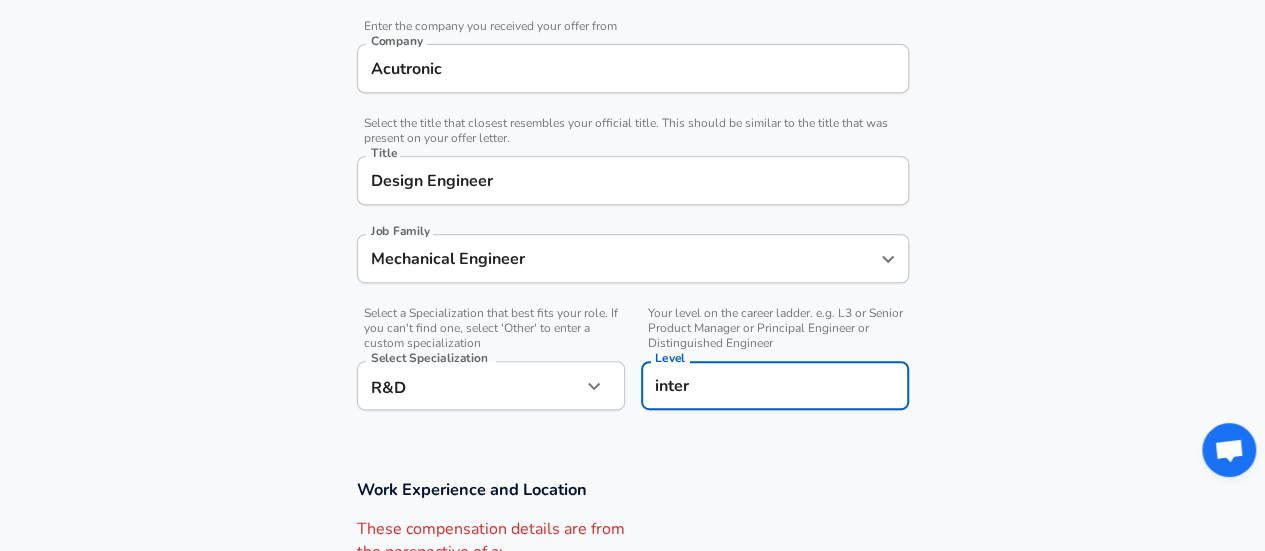 type on "intern" 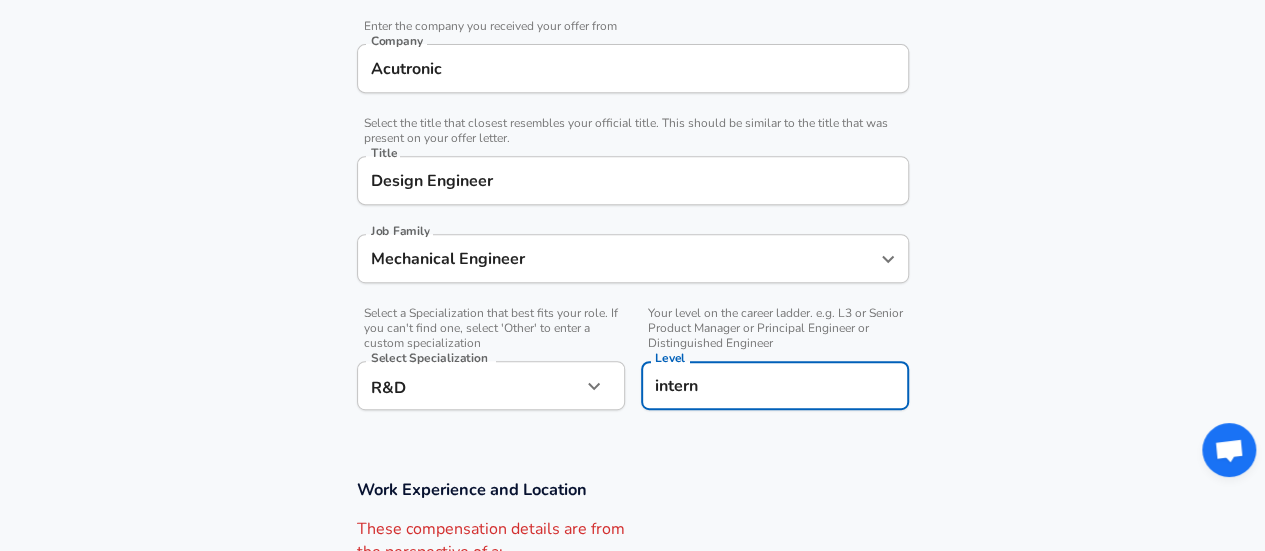 click on "Submit Salary" at bounding box center (637, 777) 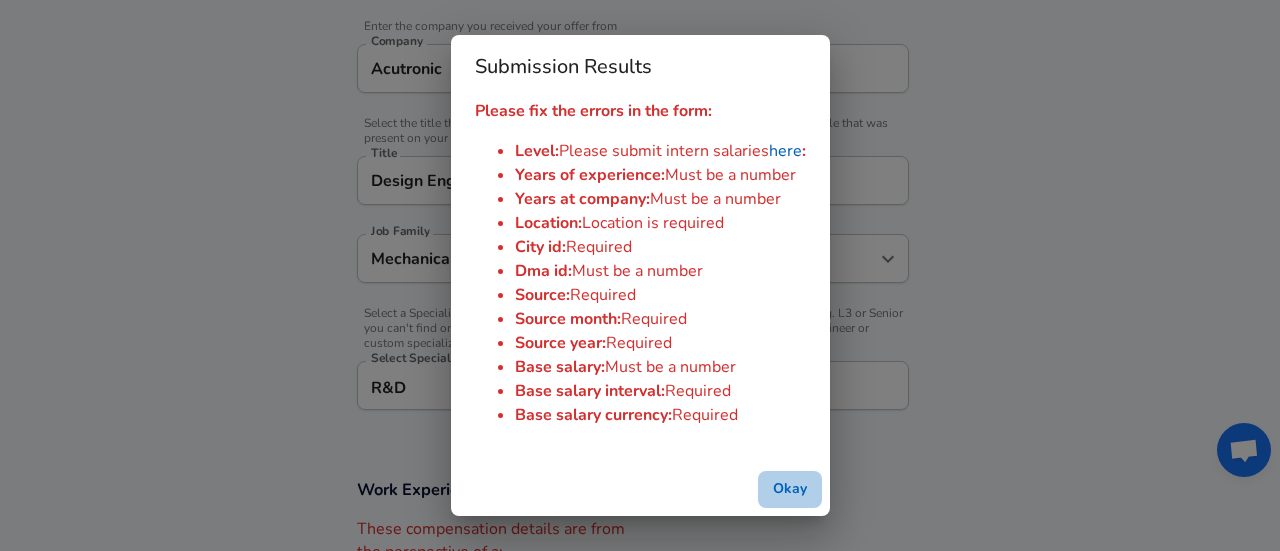 click on "Okay" at bounding box center [790, 489] 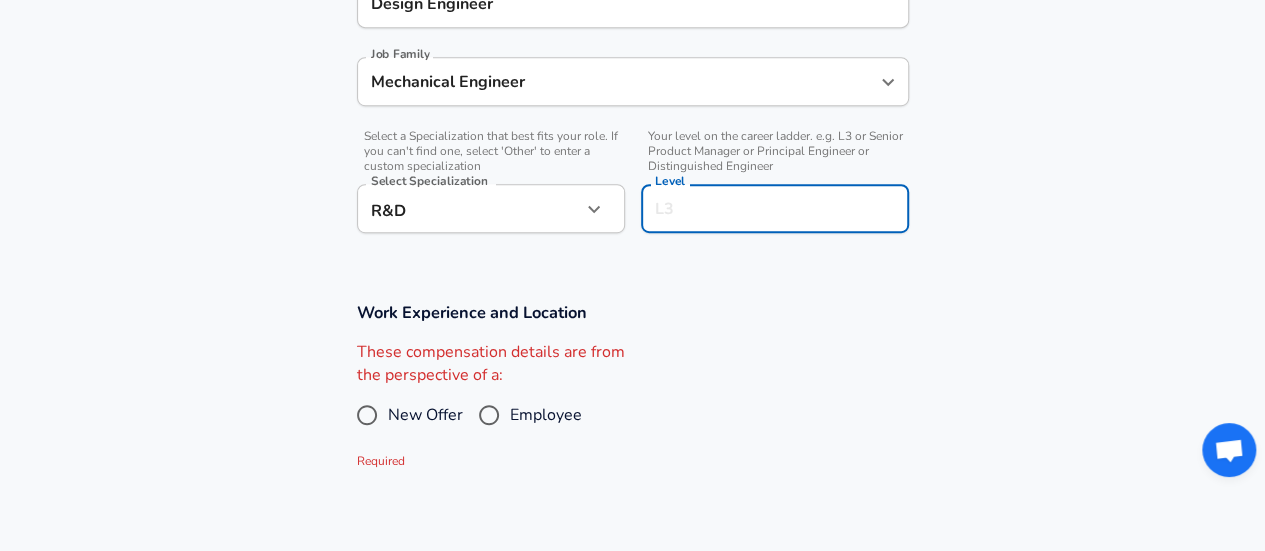 scroll, scrollTop: 581, scrollLeft: 0, axis: vertical 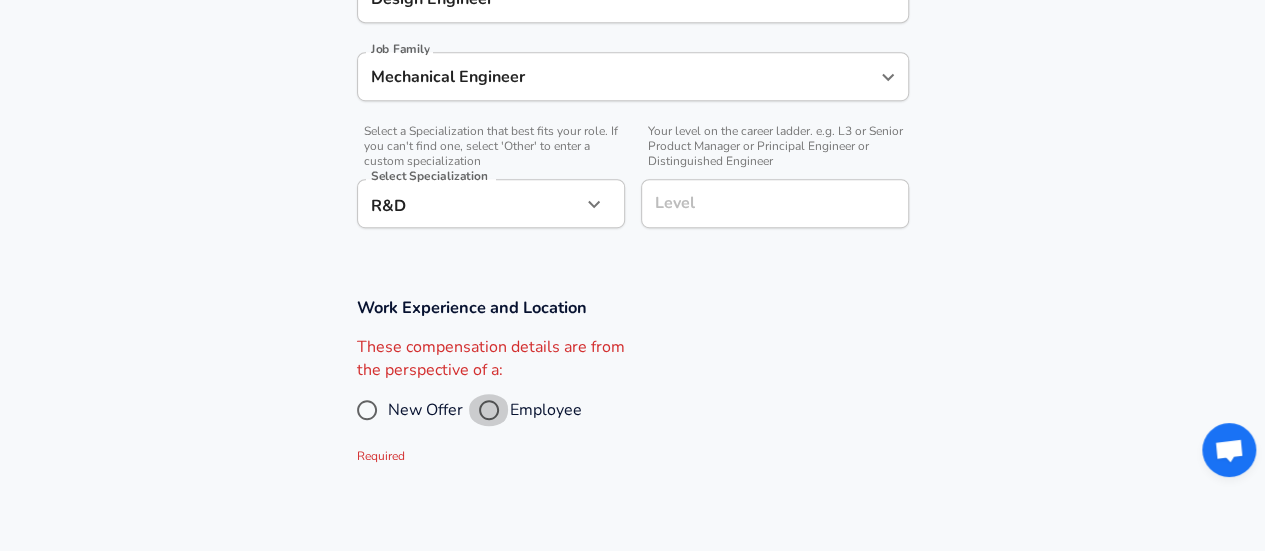 click on "Employee" at bounding box center [489, 410] 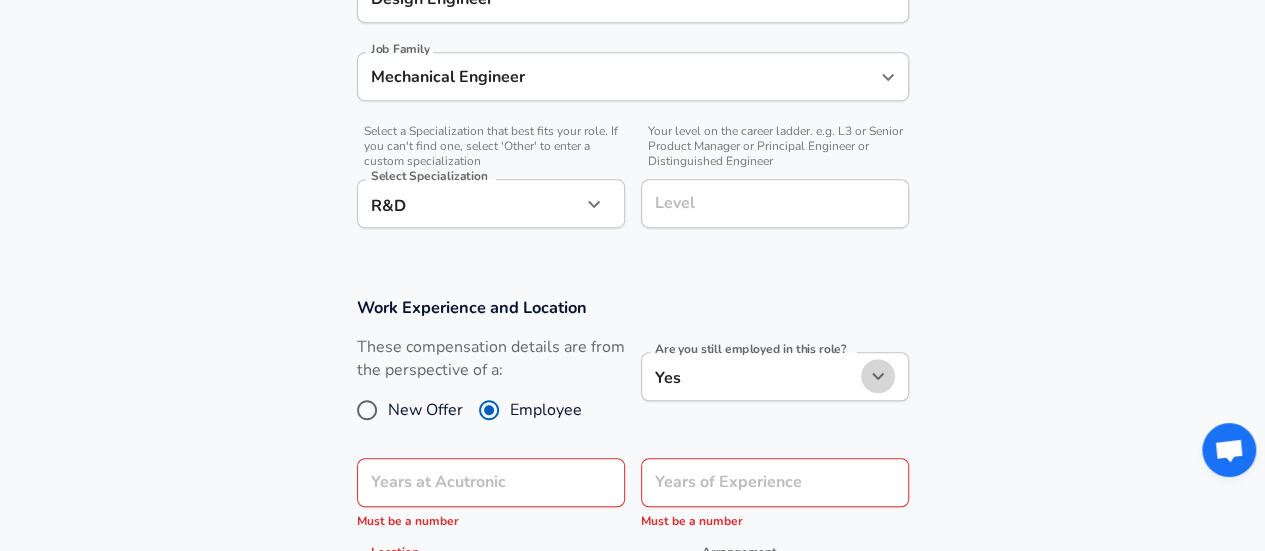 click 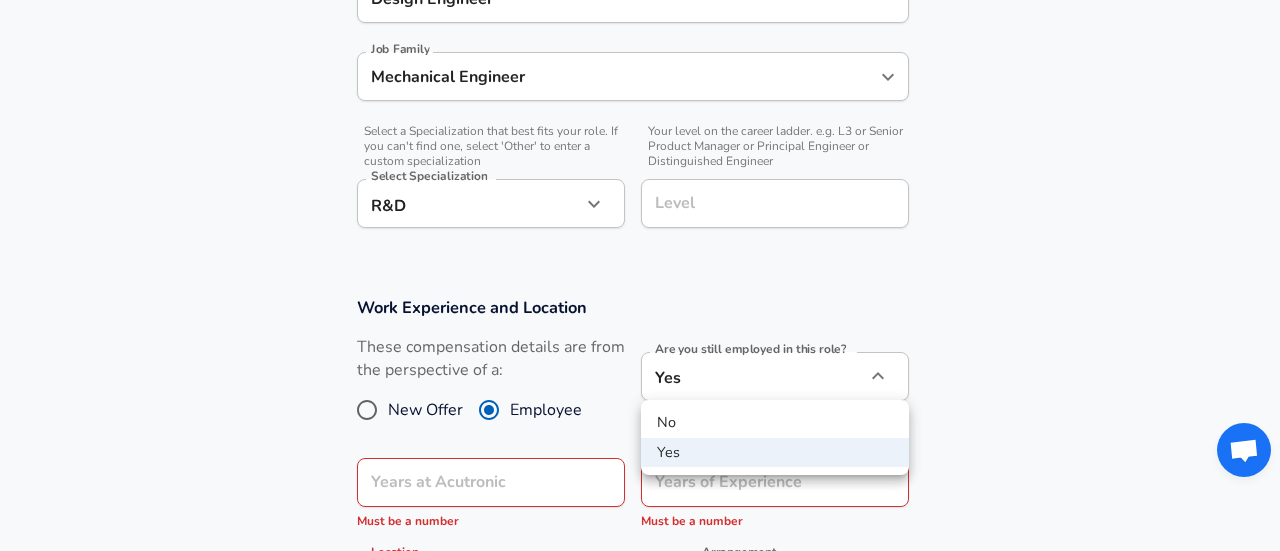 click on "Yes" at bounding box center (775, 453) 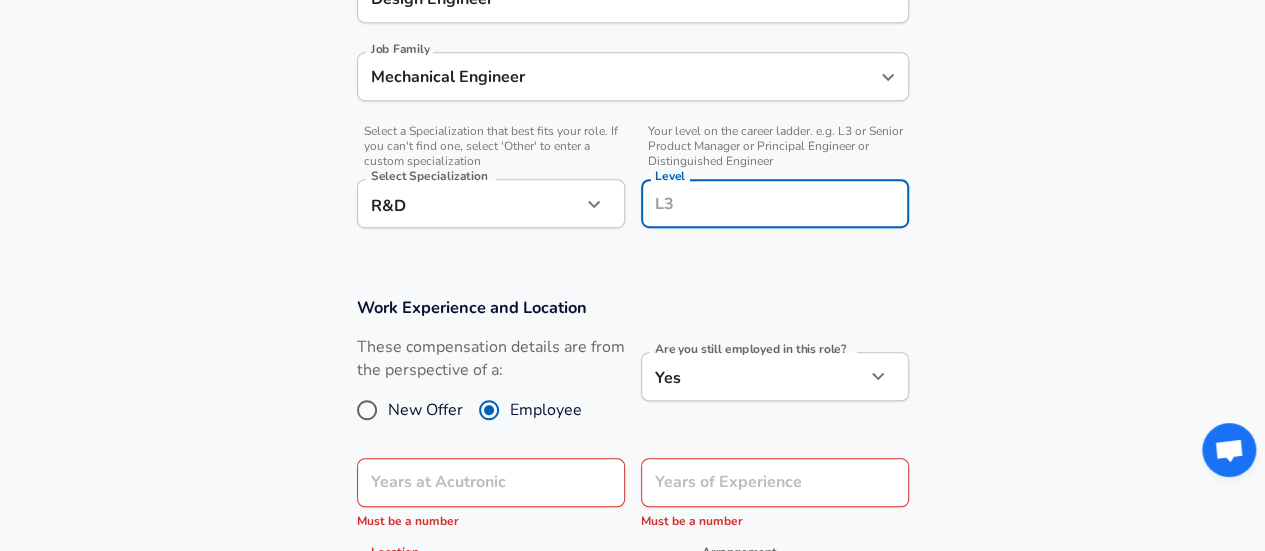 click on "Level" at bounding box center [775, 203] 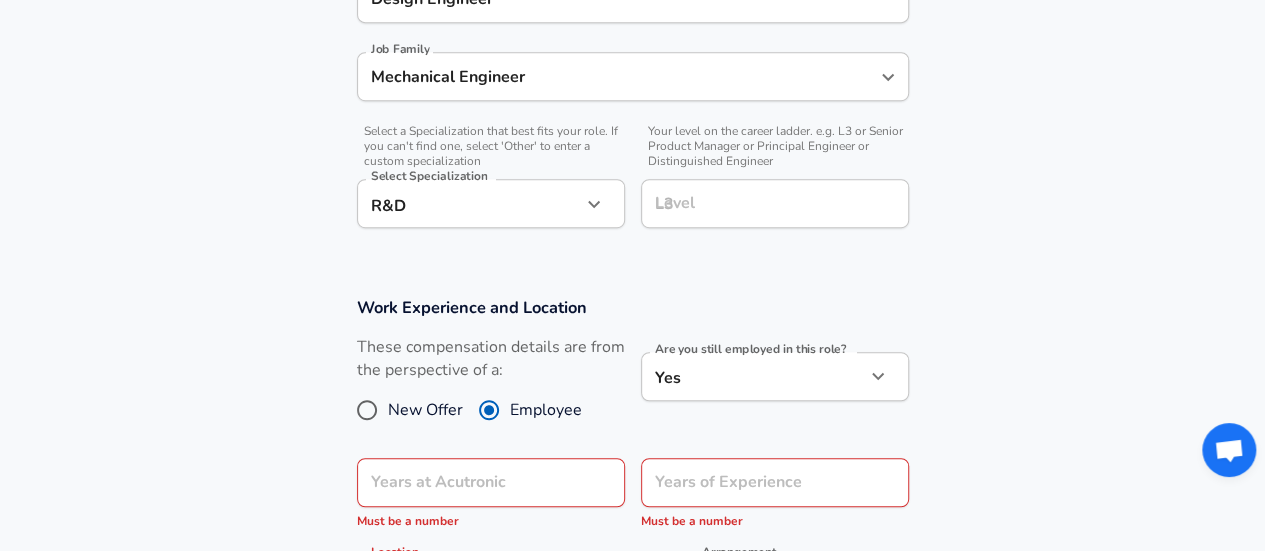 click on "Are you still employed in this role?" at bounding box center [750, 349] 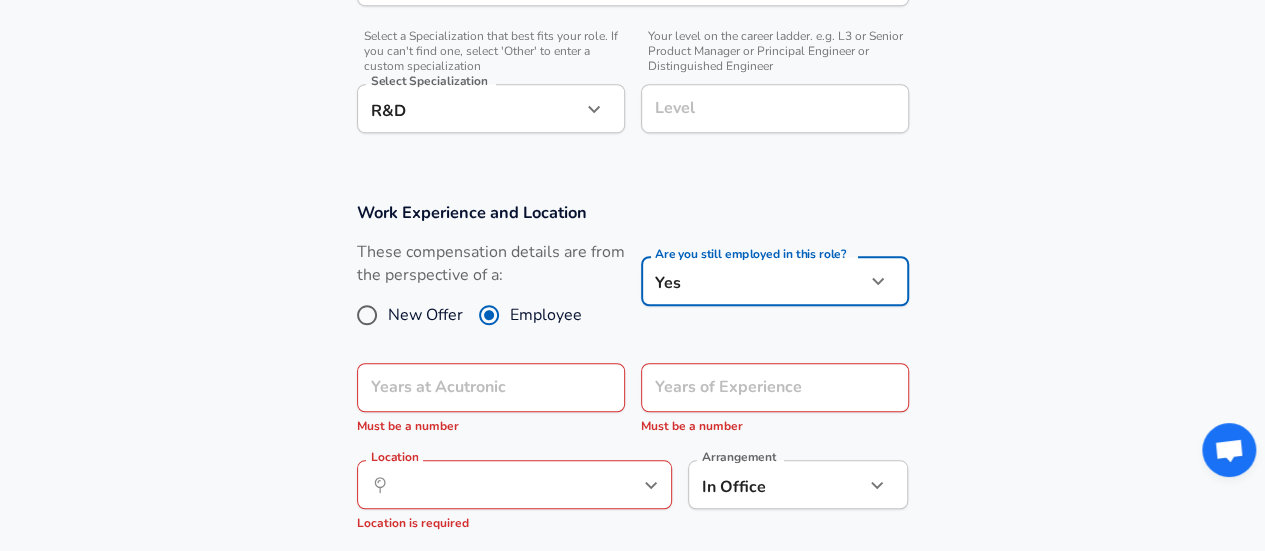 scroll, scrollTop: 681, scrollLeft: 0, axis: vertical 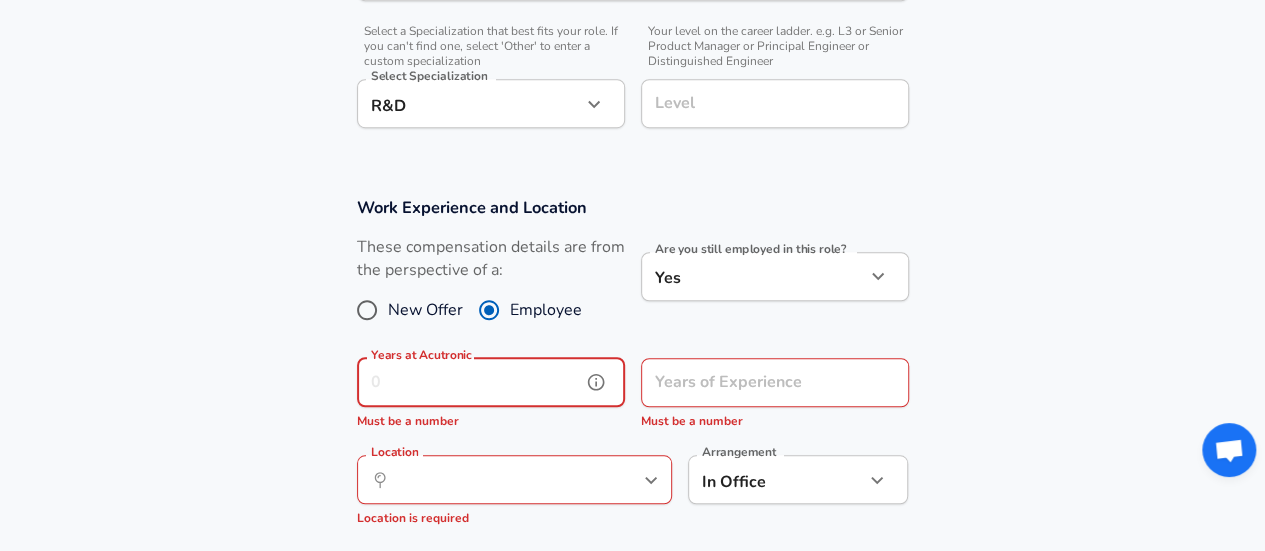 click on "Years at Acutronic" at bounding box center (469, 382) 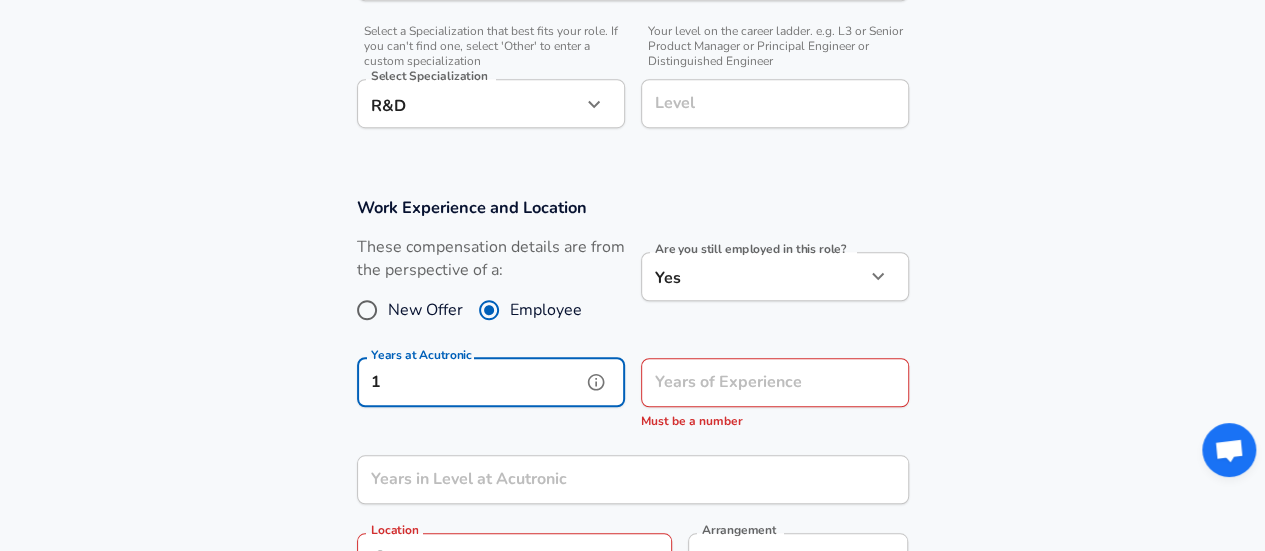 type on "1" 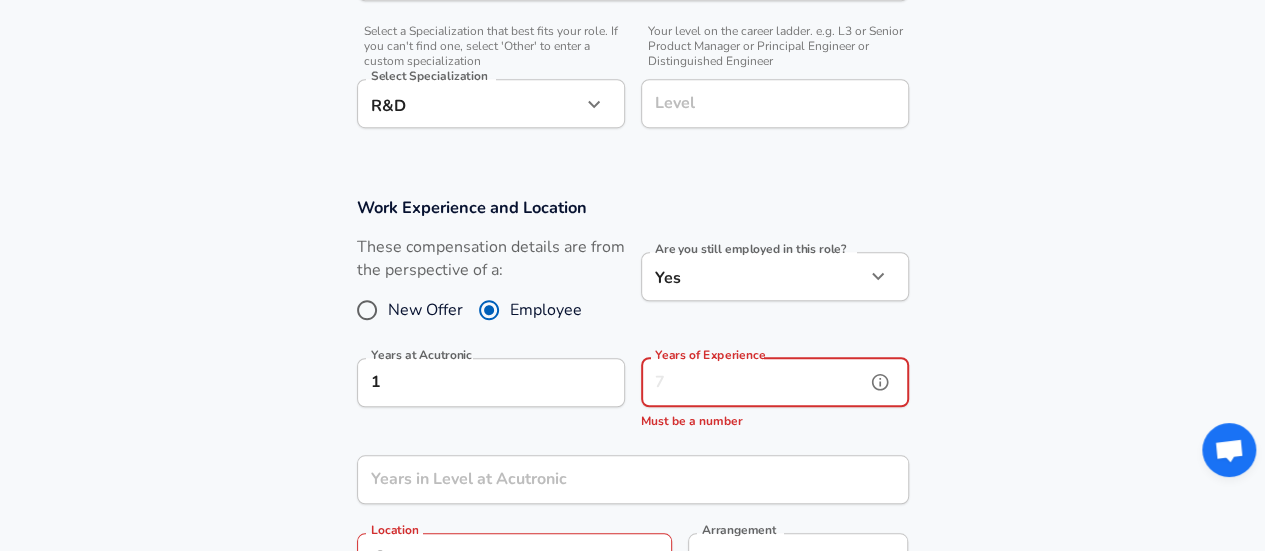 click on "Years of Experience" at bounding box center (753, 382) 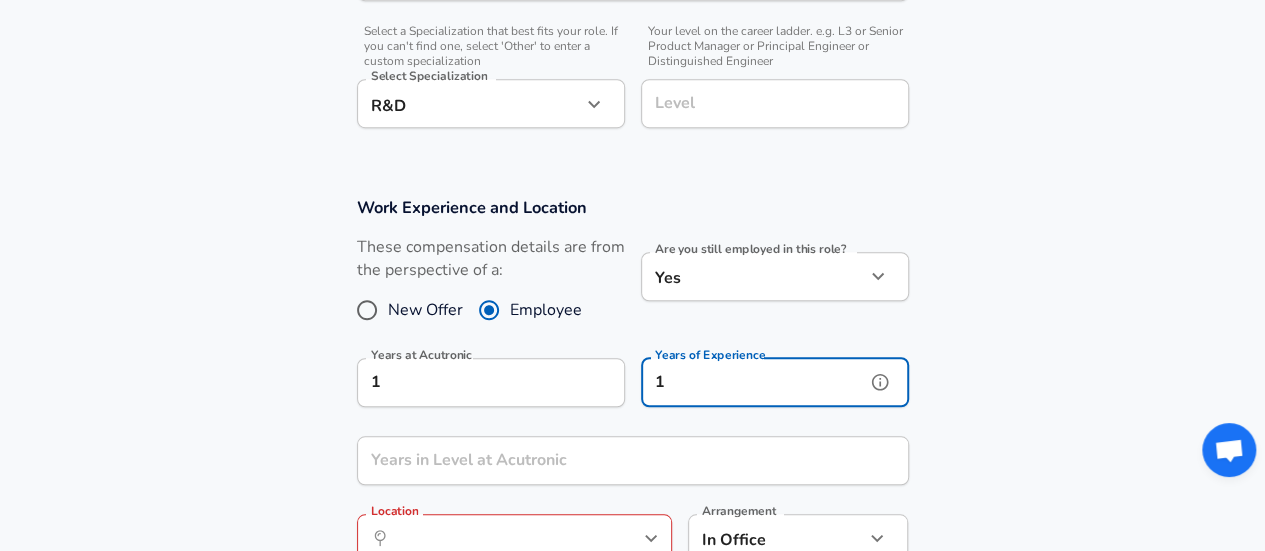 scroll, scrollTop: 0, scrollLeft: 0, axis: both 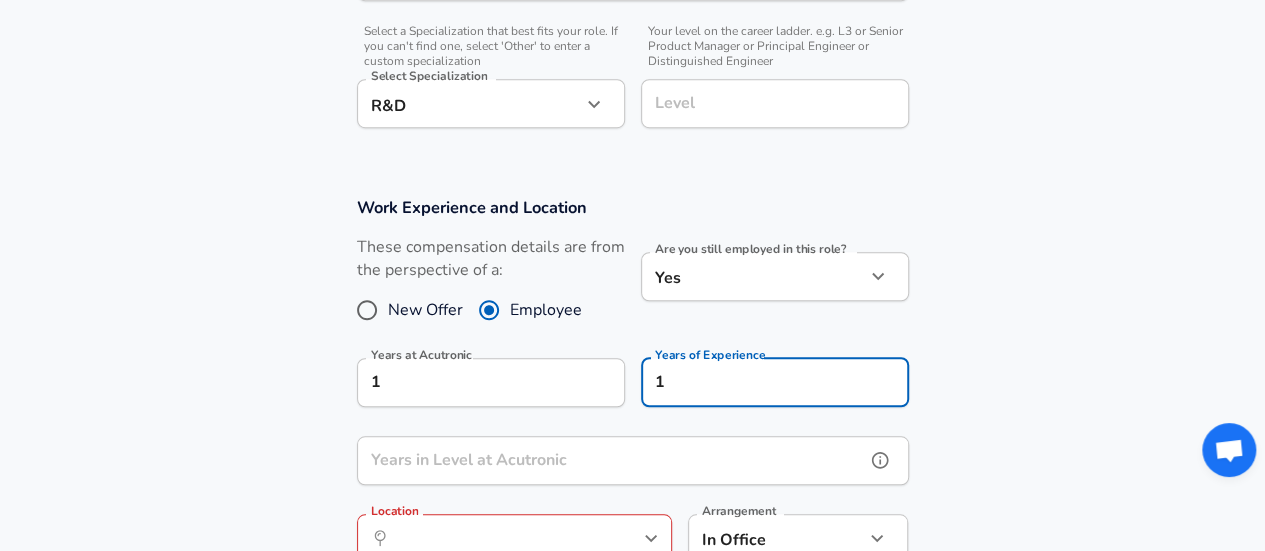 click on "Years in Level at Acutronic" at bounding box center [611, 460] 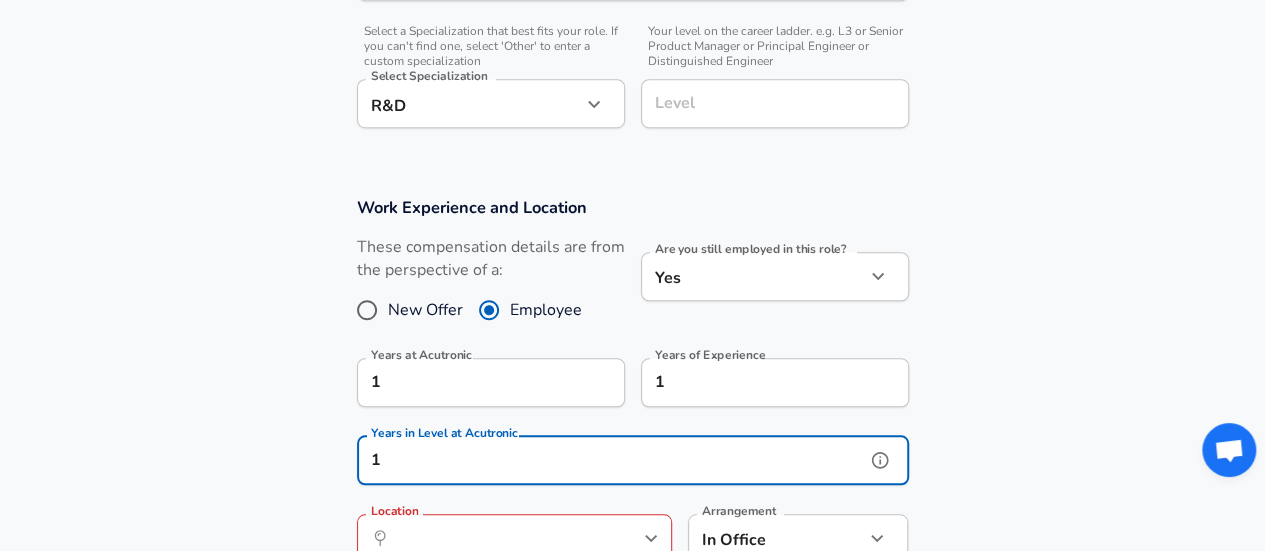 scroll, scrollTop: 0, scrollLeft: 0, axis: both 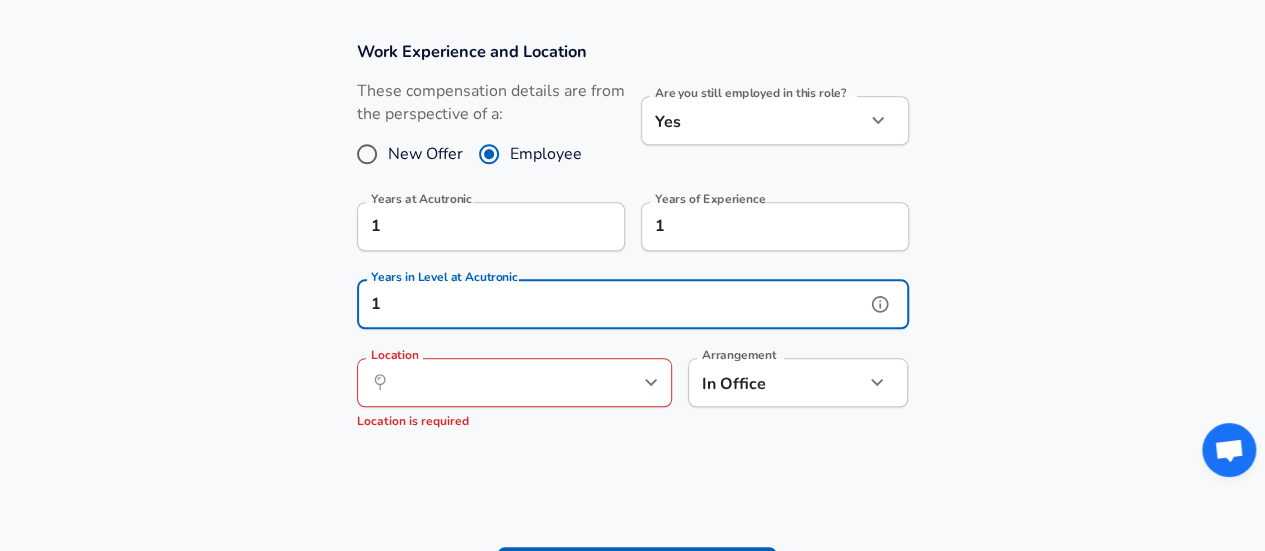 type on "1" 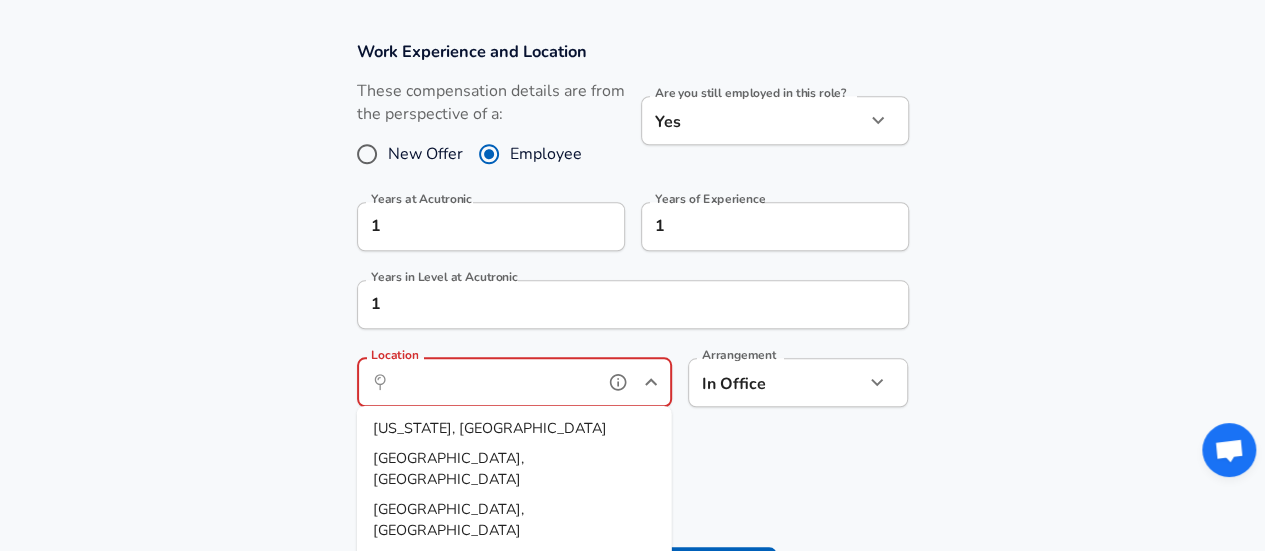 click on "Location" at bounding box center [492, 382] 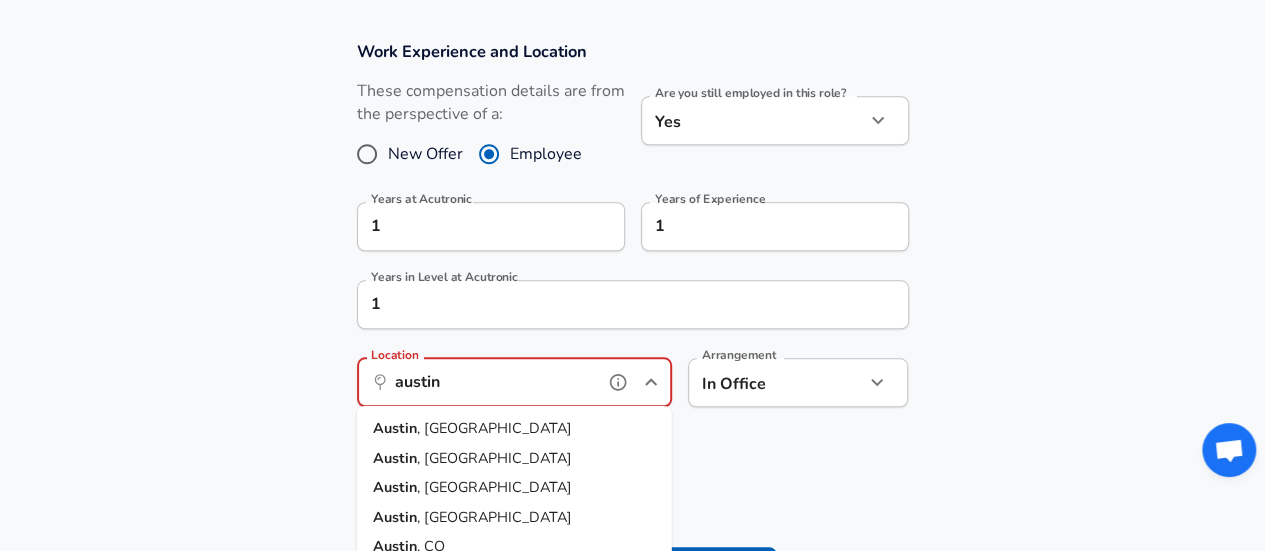 click on "[GEOGRAPHIC_DATA] , [GEOGRAPHIC_DATA]" at bounding box center [514, 429] 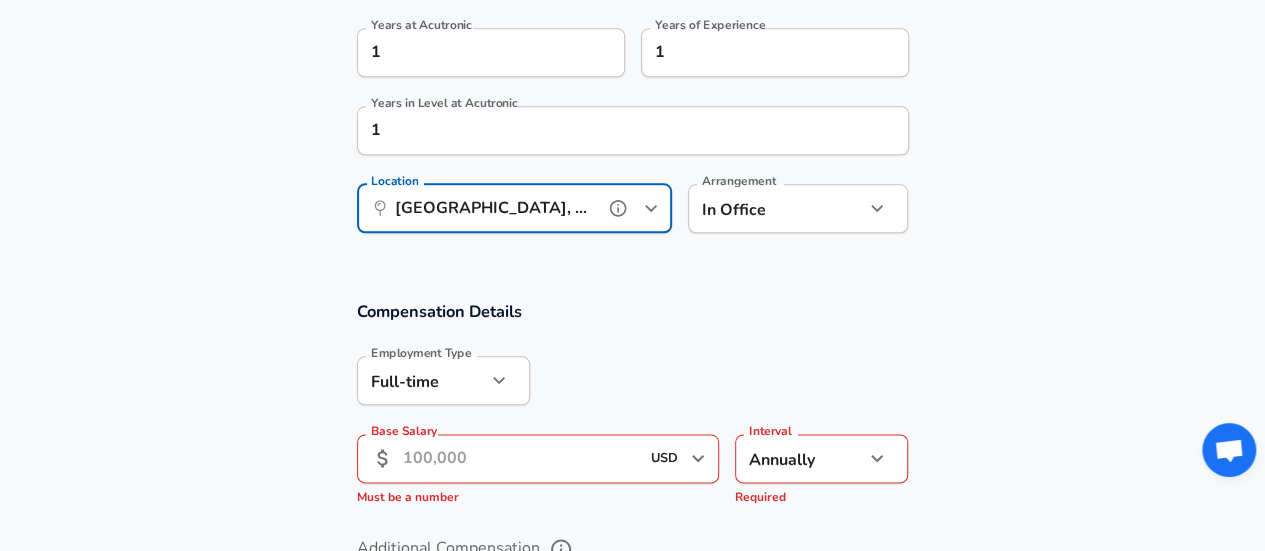 scroll, scrollTop: 1021, scrollLeft: 0, axis: vertical 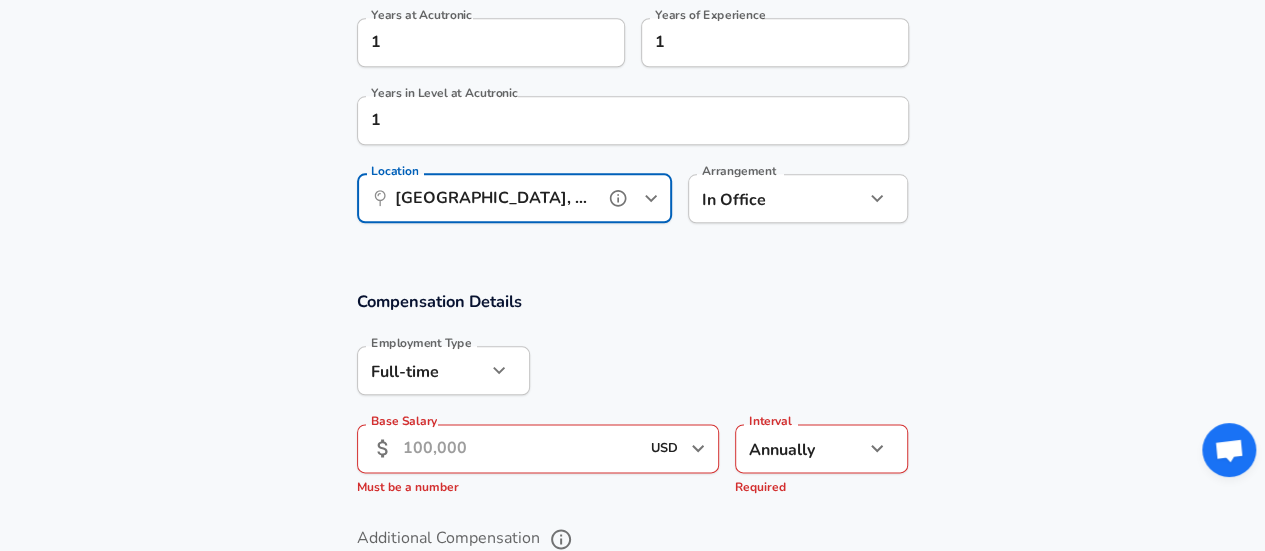type on "[GEOGRAPHIC_DATA], [GEOGRAPHIC_DATA]" 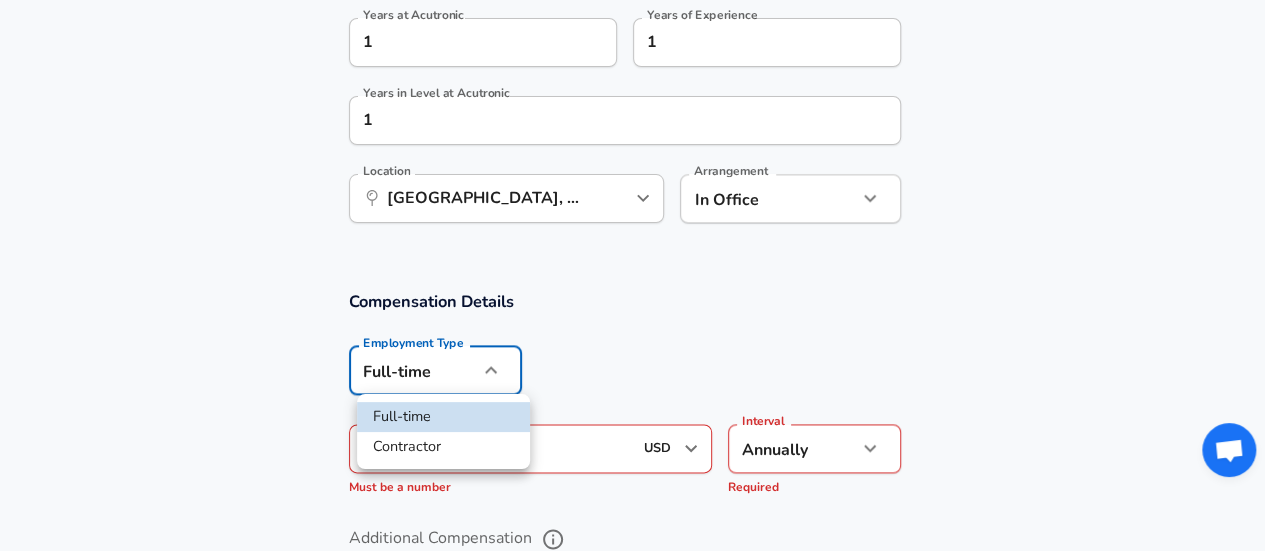 click on "Restart Add Your Salary Upload your offer letter   to verify your submission Enhance Privacy and Anonymity No Automatically hides specific fields until there are enough submissions to safely display the full details.   More Details Based on your submission and the data points that we have already collected, we will automatically hide and anonymize specific fields if there aren't enough data points to remain sufficiently anonymous. Company & Title Information   Enter the company you received your offer from Company Acutronic Company   Select the title that closest resembles your official title. This should be similar to the title that was present on your offer letter. Title Design Engineer Title Job Family Mechanical Engineer Job Family   Select a Specialization that best fits your role. If you can't find one, select 'Other' to enter a custom specialization Select Specialization R&D R&D Select Specialization   Level Level Work Experience and Location These compensation details are from the perspective of a: 1" at bounding box center (632, -746) 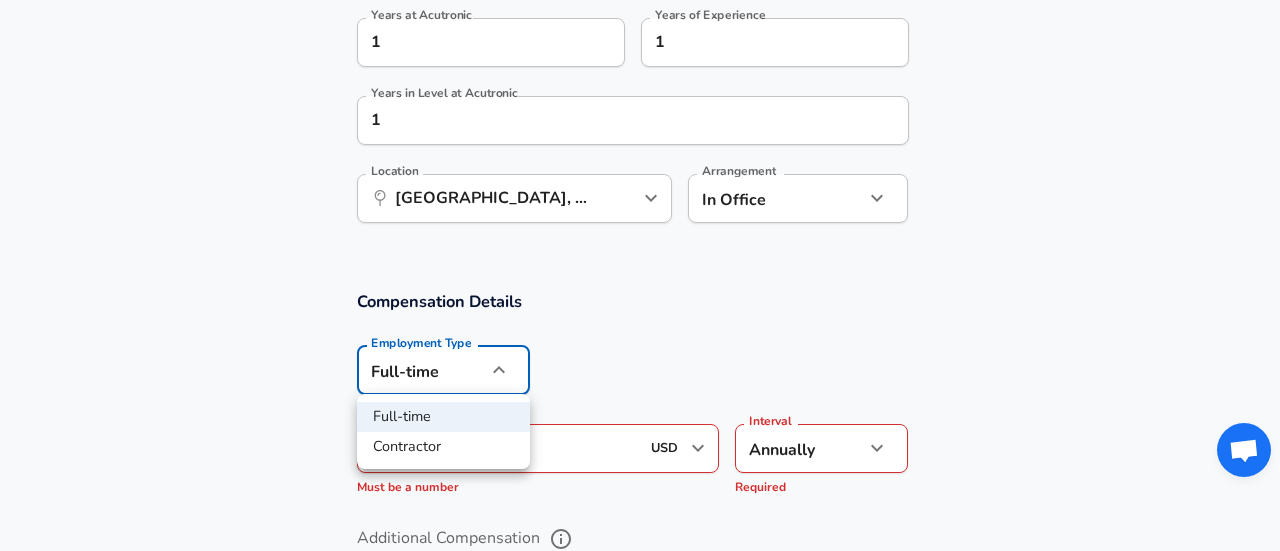 click at bounding box center [640, 275] 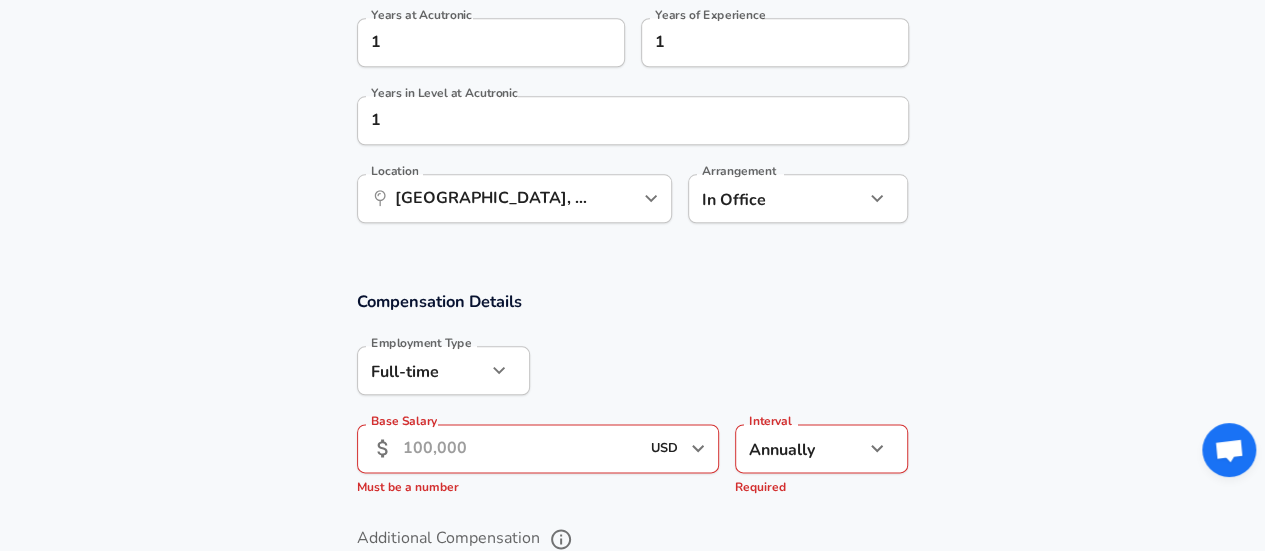click on "Base Salary" at bounding box center [521, 448] 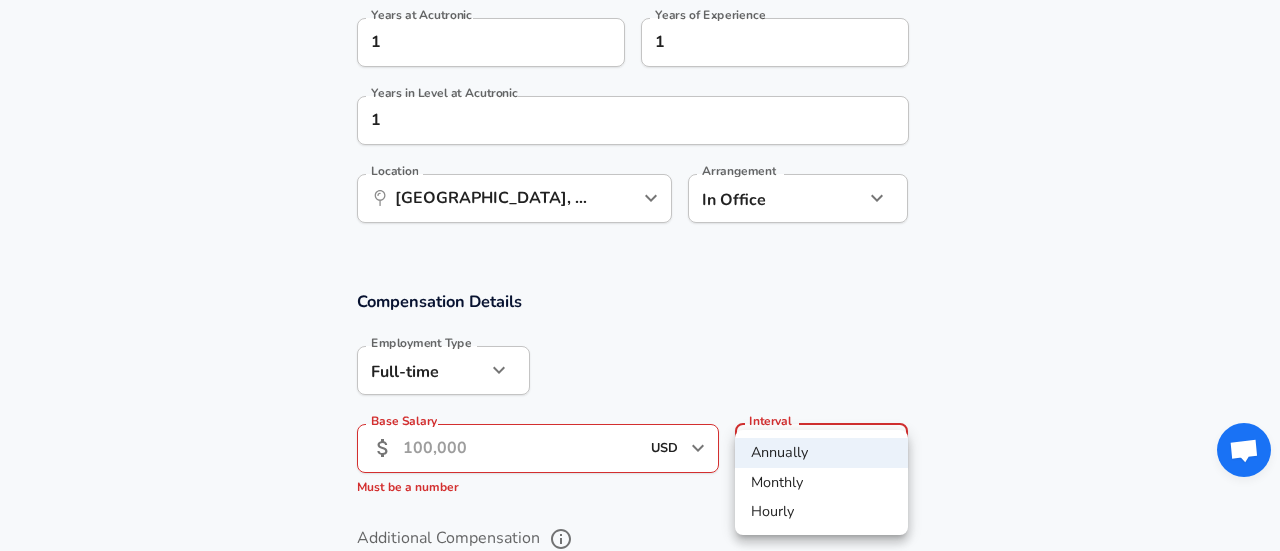 click on "Restart Add Your Salary Upload your offer letter   to verify your submission Enhance Privacy and Anonymity No Automatically hides specific fields until there are enough submissions to safely display the full details.   More Details Based on your submission and the data points that we have already collected, we will automatically hide and anonymize specific fields if there aren't enough data points to remain sufficiently anonymous. Company & Title Information   Enter the company you received your offer from Company Acutronic Company   Select the title that closest resembles your official title. This should be similar to the title that was present on your offer letter. Title Design Engineer Title Job Family Mechanical Engineer Job Family   Select a Specialization that best fits your role. If you can't find one, select 'Other' to enter a custom specialization Select Specialization R&D R&D Select Specialization   Level Level Work Experience and Location These compensation details are from the perspective of a: 1" at bounding box center (640, -746) 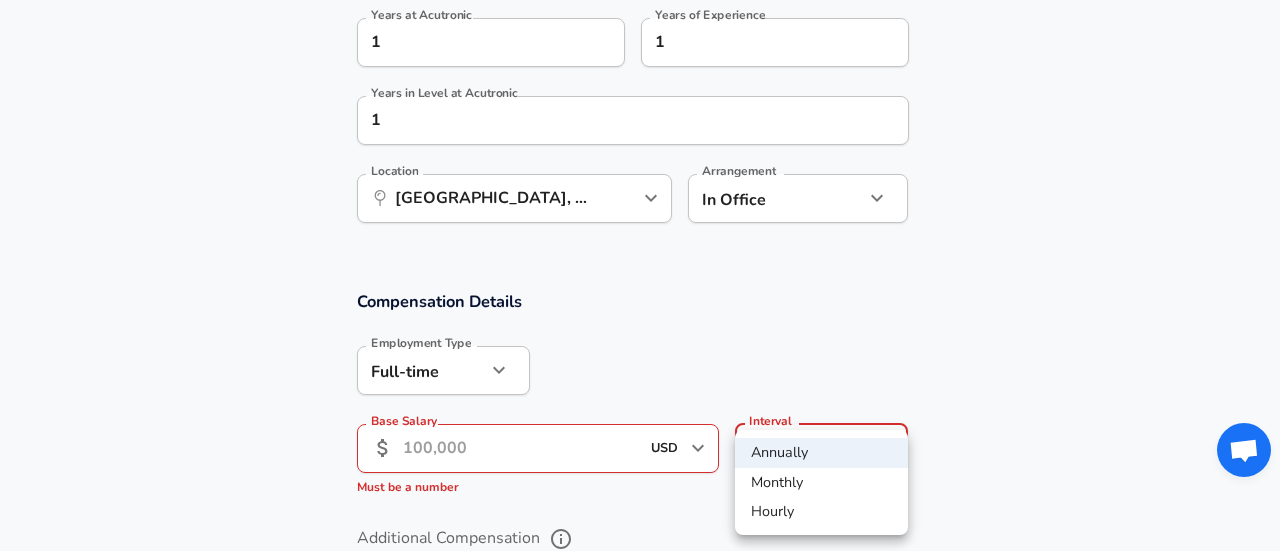 click on "Hourly" at bounding box center (821, 512) 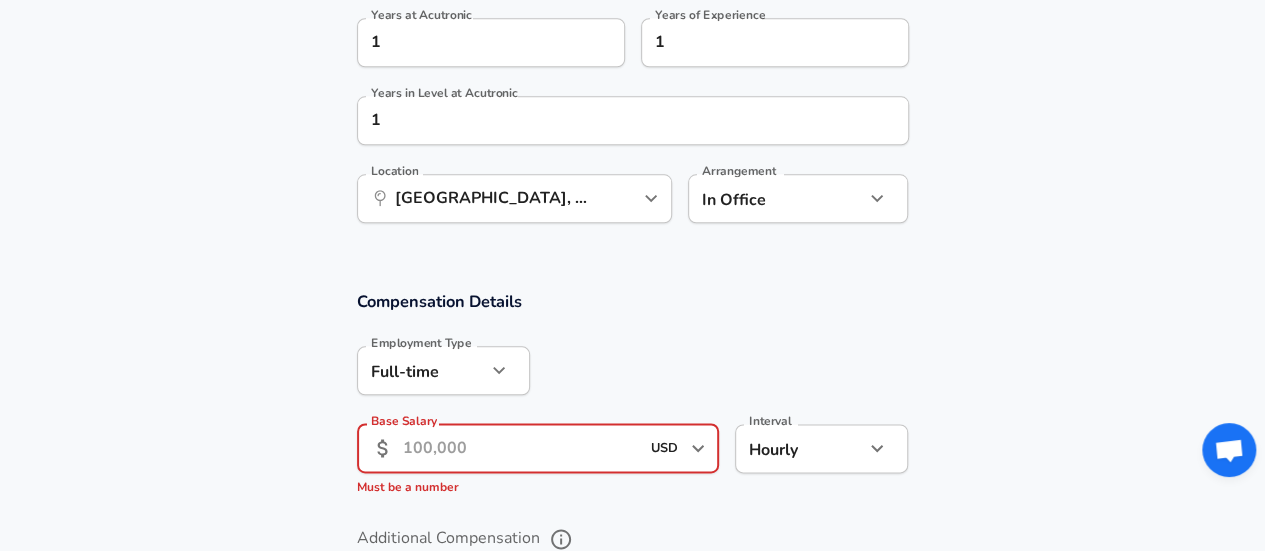 click on "Base Salary" at bounding box center (521, 448) 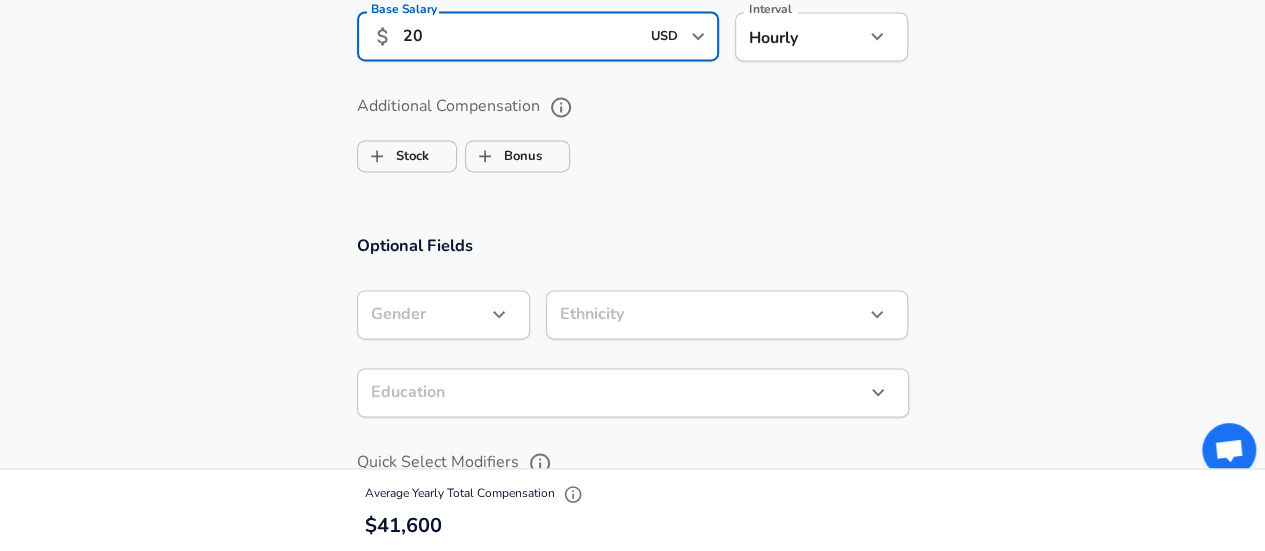 scroll, scrollTop: 1436, scrollLeft: 0, axis: vertical 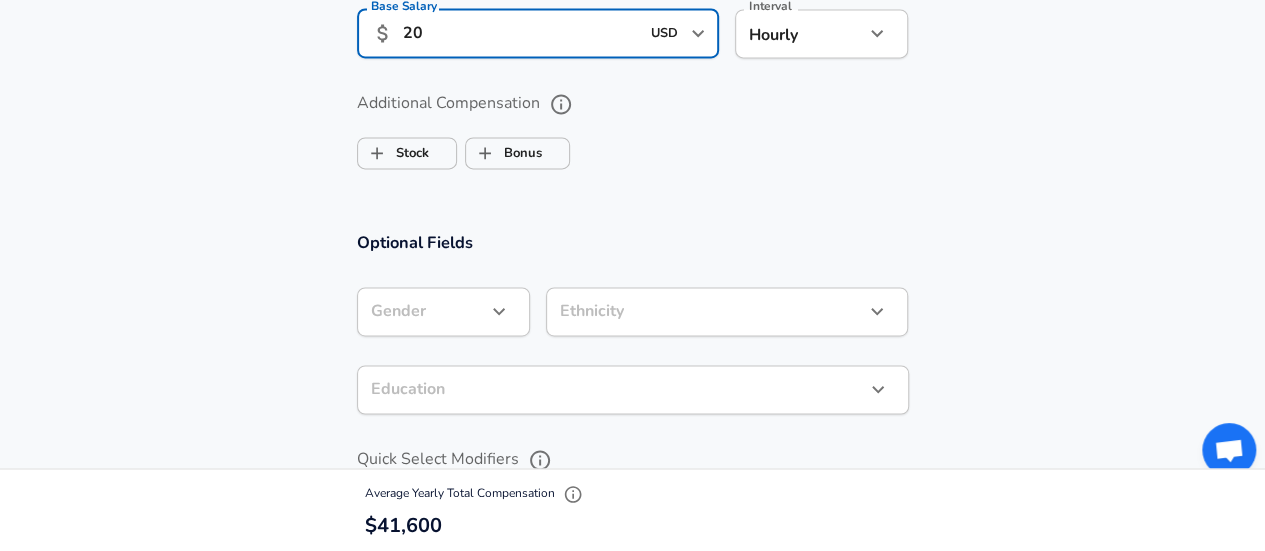 type on "20" 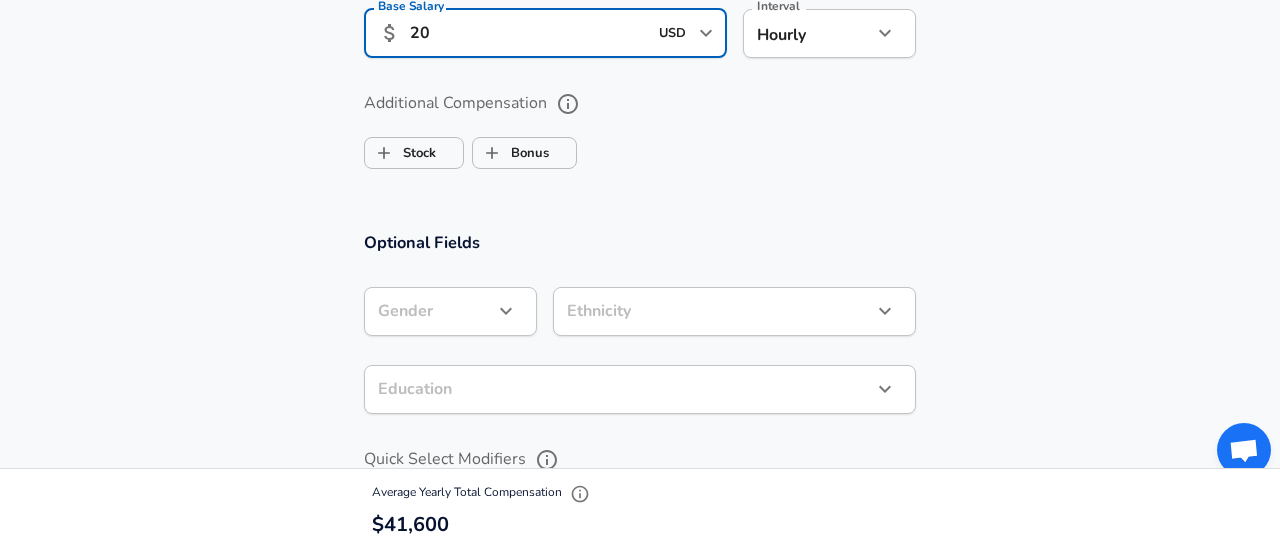 click on "Restart Add Your Salary Upload your offer letter   to verify your submission Enhance Privacy and Anonymity No Automatically hides specific fields until there are enough submissions to safely display the full details.   More Details Based on your submission and the data points that we have already collected, we will automatically hide and anonymize specific fields if there aren't enough data points to remain sufficiently anonymous. Company & Title Information   Enter the company you received your offer from Company Acutronic Company   Select the title that closest resembles your official title. This should be similar to the title that was present on your offer letter. Title Design Engineer Title Job Family Mechanical Engineer Job Family   Select a Specialization that best fits your role. If you can't find one, select 'Other' to enter a custom specialization Select Specialization R&D R&D Select Specialization   Level Level Work Experience and Location These compensation details are from the perspective of a: 1" at bounding box center [640, -1161] 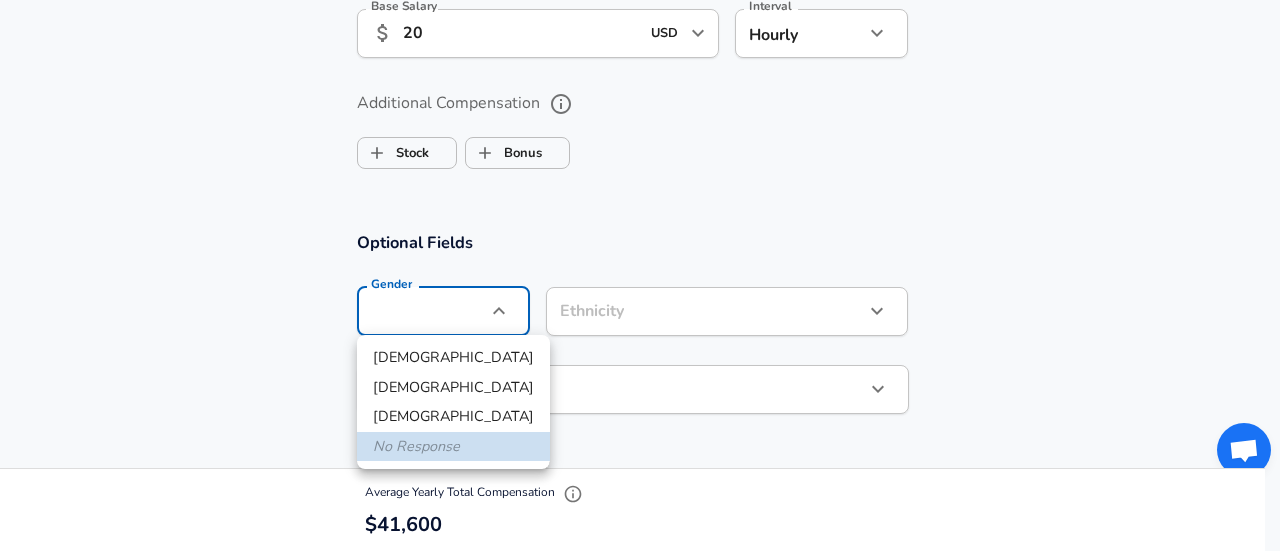 click on "[DEMOGRAPHIC_DATA]" at bounding box center (453, 358) 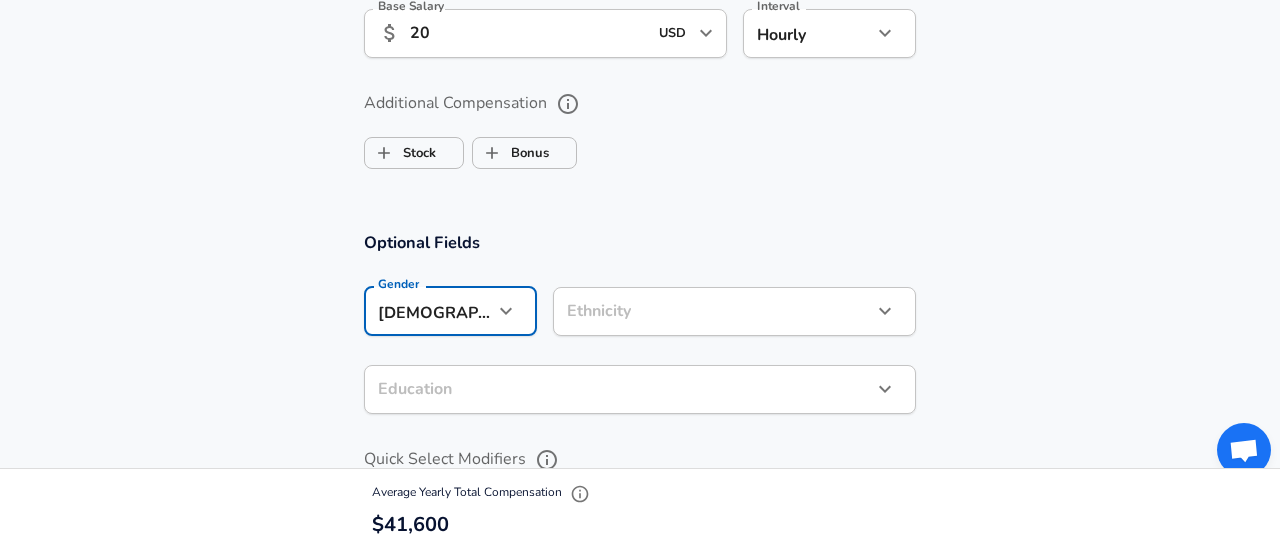 click on "Restart Add Your Salary Upload your offer letter   to verify your submission Enhance Privacy and Anonymity No Automatically hides specific fields until there are enough submissions to safely display the full details.   More Details Based on your submission and the data points that we have already collected, we will automatically hide and anonymize specific fields if there aren't enough data points to remain sufficiently anonymous. Company & Title Information   Enter the company you received your offer from Company Acutronic Company   Select the title that closest resembles your official title. This should be similar to the title that was present on your offer letter. Title Design Engineer Title Job Family Mechanical Engineer Job Family   Select a Specialization that best fits your role. If you can't find one, select 'Other' to enter a custom specialization Select Specialization R&D R&D Select Specialization   Level Level Work Experience and Location These compensation details are from the perspective of a: 1" at bounding box center (640, -1161) 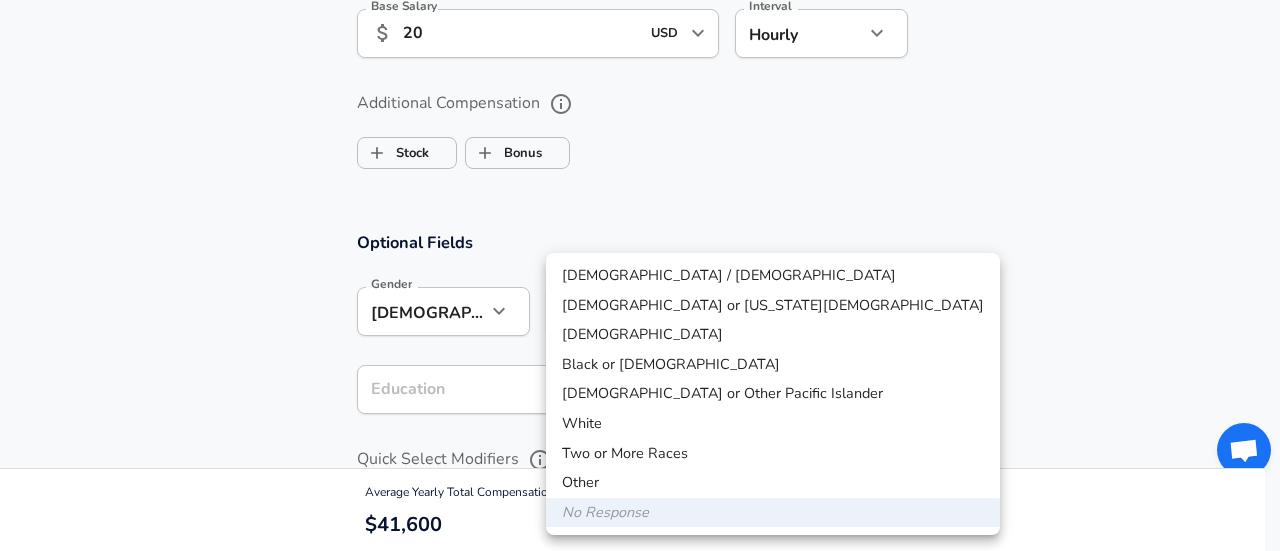 click on "[DEMOGRAPHIC_DATA]" at bounding box center [773, 335] 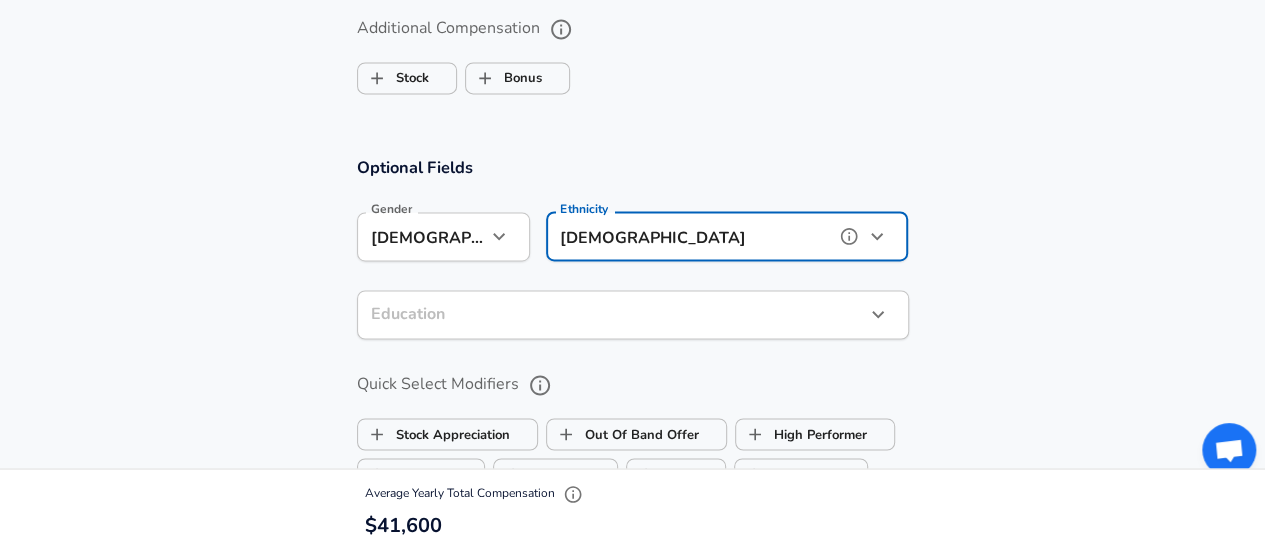 scroll, scrollTop: 1512, scrollLeft: 0, axis: vertical 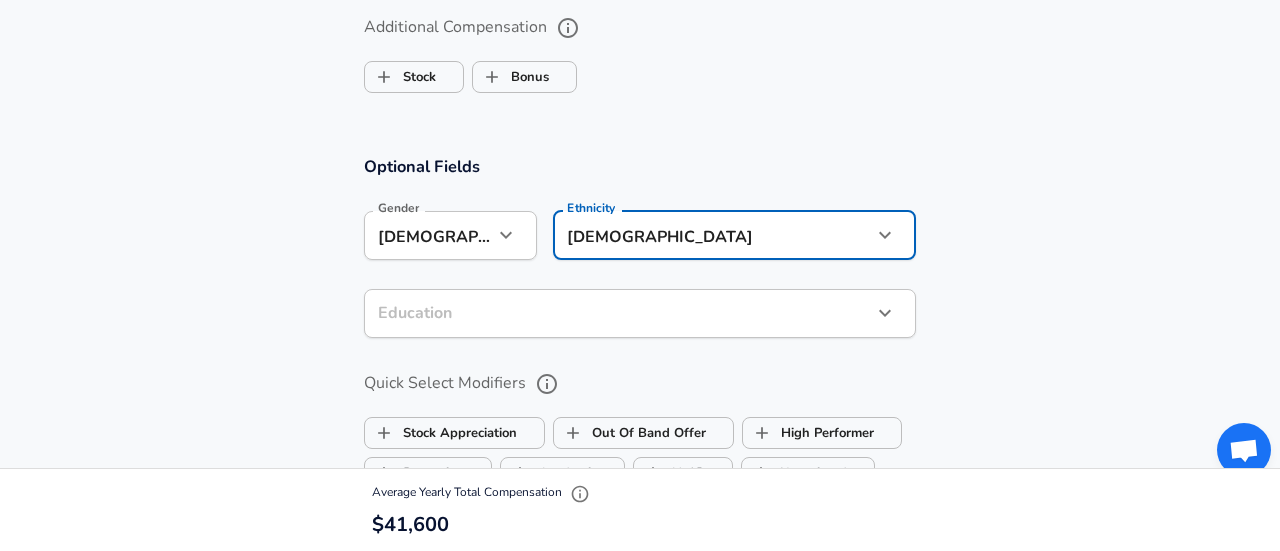 click on "Restart Add Your Salary Upload your offer letter   to verify your submission Enhance Privacy and Anonymity No Automatically hides specific fields until there are enough submissions to safely display the full details.   More Details Based on your submission and the data points that we have already collected, we will automatically hide and anonymize specific fields if there aren't enough data points to remain sufficiently anonymous. Company & Title Information   Enter the company you received your offer from Company Acutronic Company   Select the title that closest resembles your official title. This should be similar to the title that was present on your offer letter. Title Design Engineer Title Job Family Mechanical Engineer Job Family   Select a Specialization that best fits your role. If you can't find one, select 'Other' to enter a custom specialization Select Specialization R&D R&D Select Specialization   Level Level Work Experience and Location These compensation details are from the perspective of a: 1" at bounding box center [640, -1237] 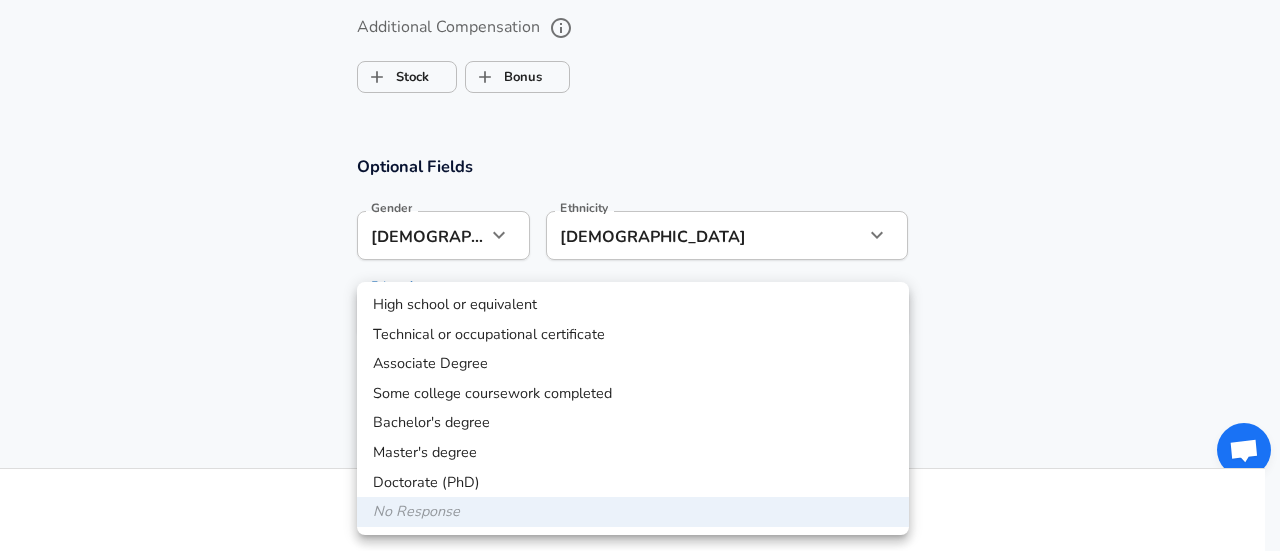 click on "Bachelor's degree" at bounding box center (633, 423) 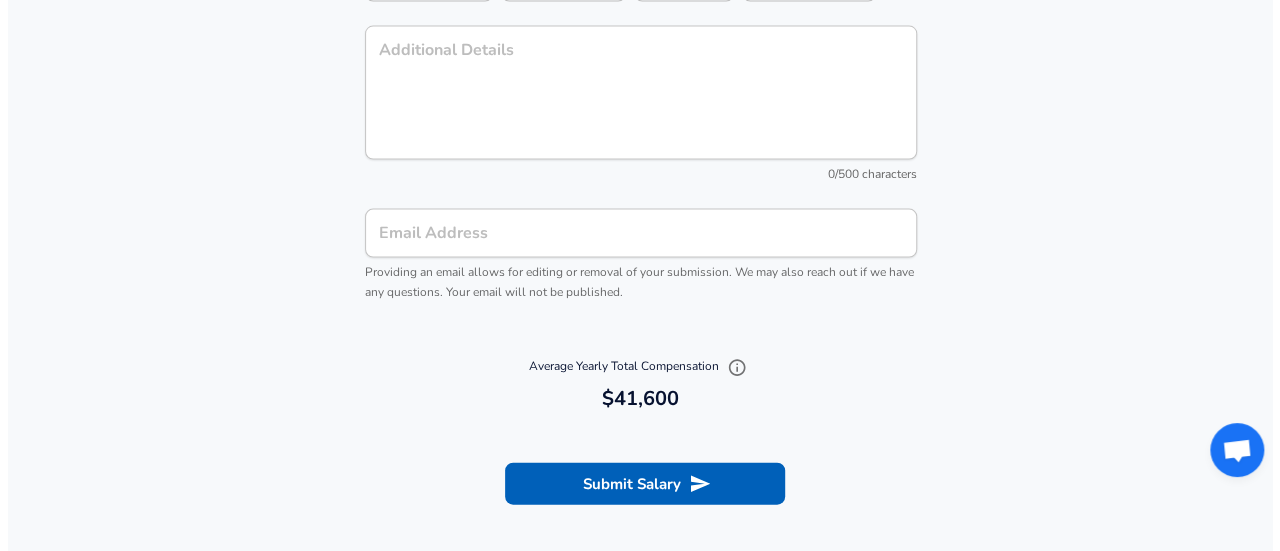 scroll, scrollTop: 2000, scrollLeft: 0, axis: vertical 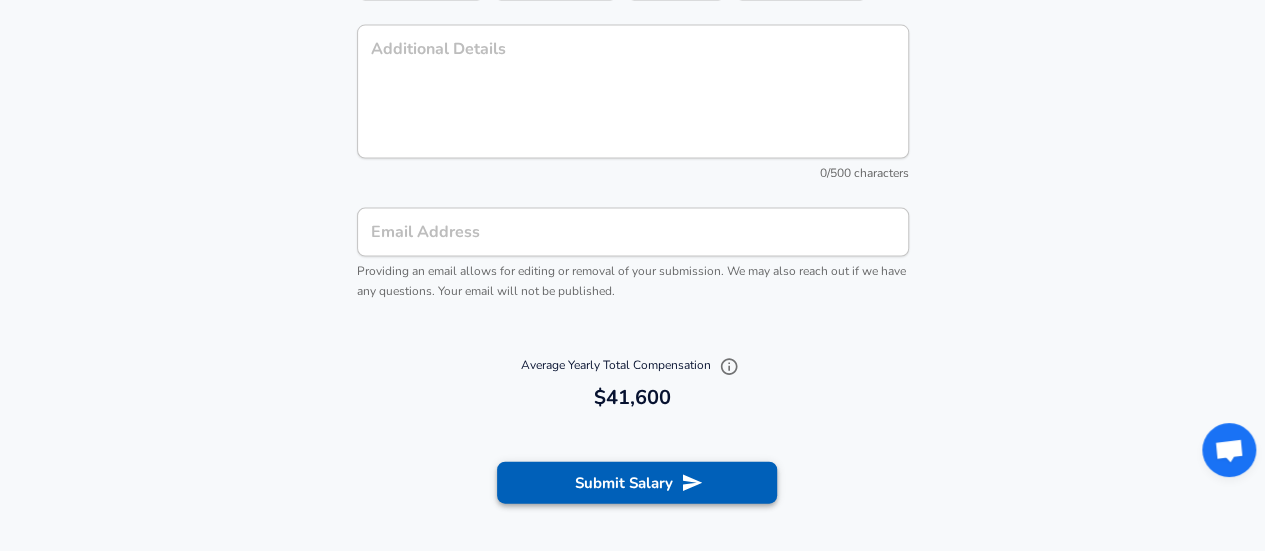 click on "Submit Salary" at bounding box center [637, 483] 